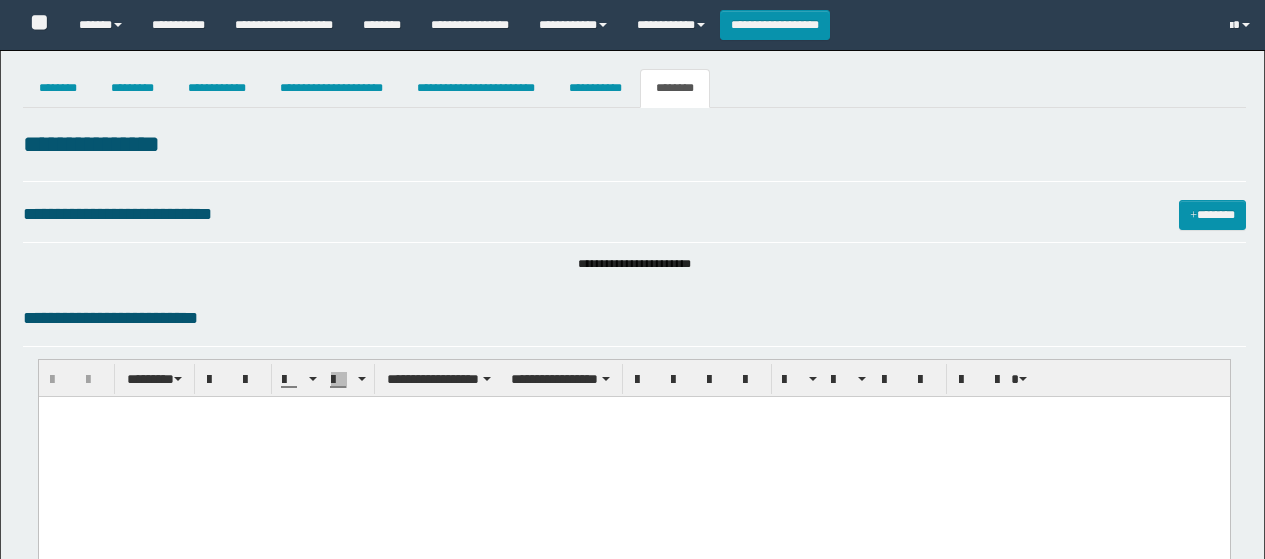 select on "*" 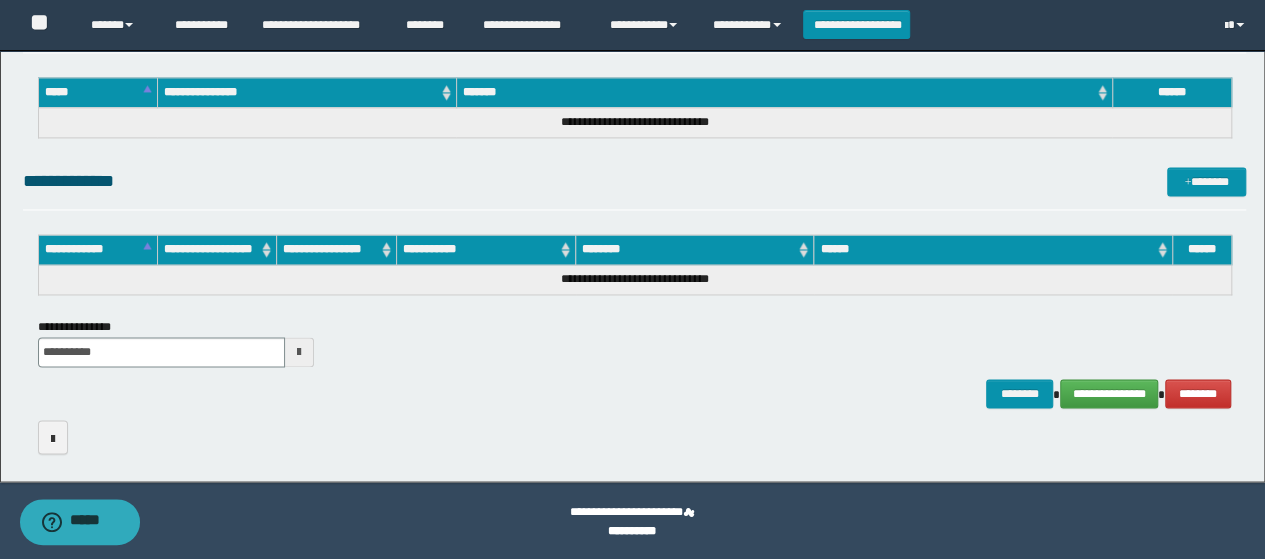 scroll, scrollTop: 0, scrollLeft: 0, axis: both 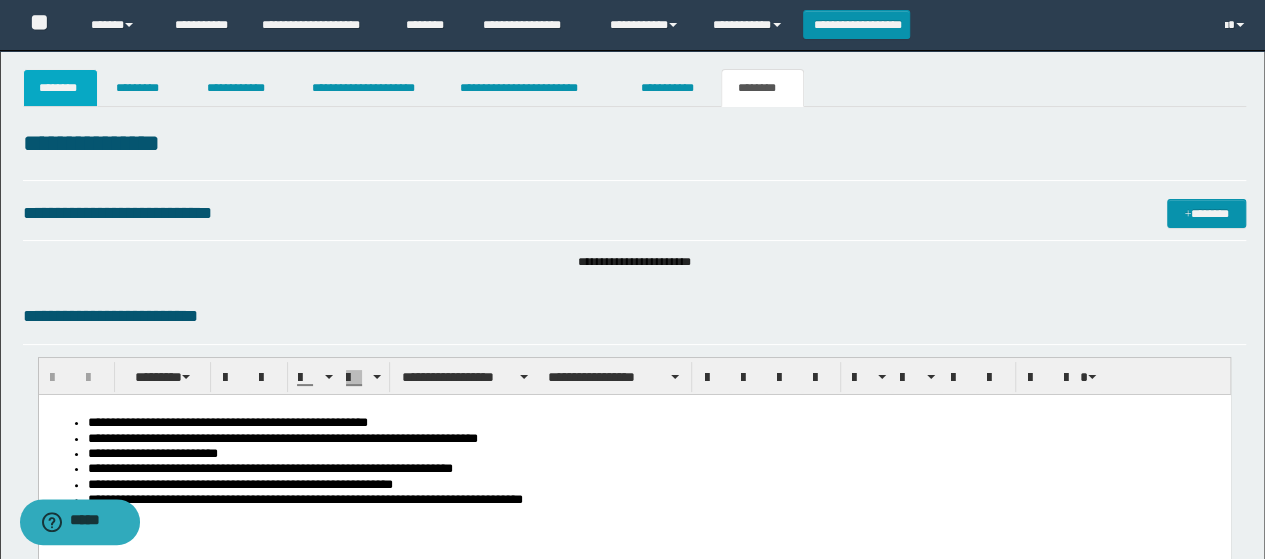 click on "********" at bounding box center (61, 88) 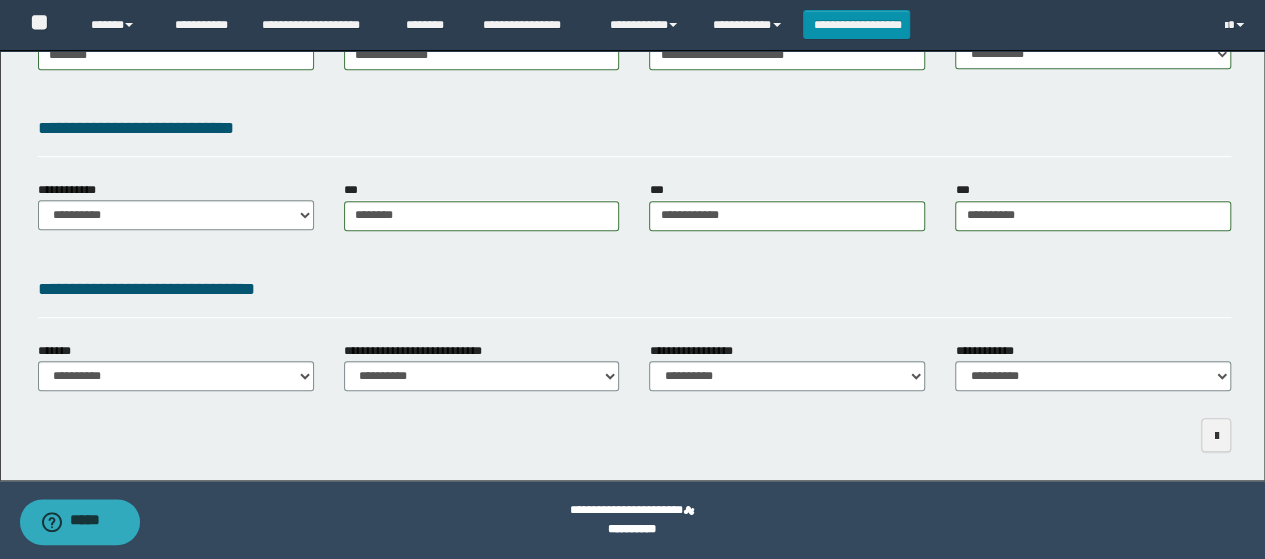 scroll, scrollTop: 0, scrollLeft: 0, axis: both 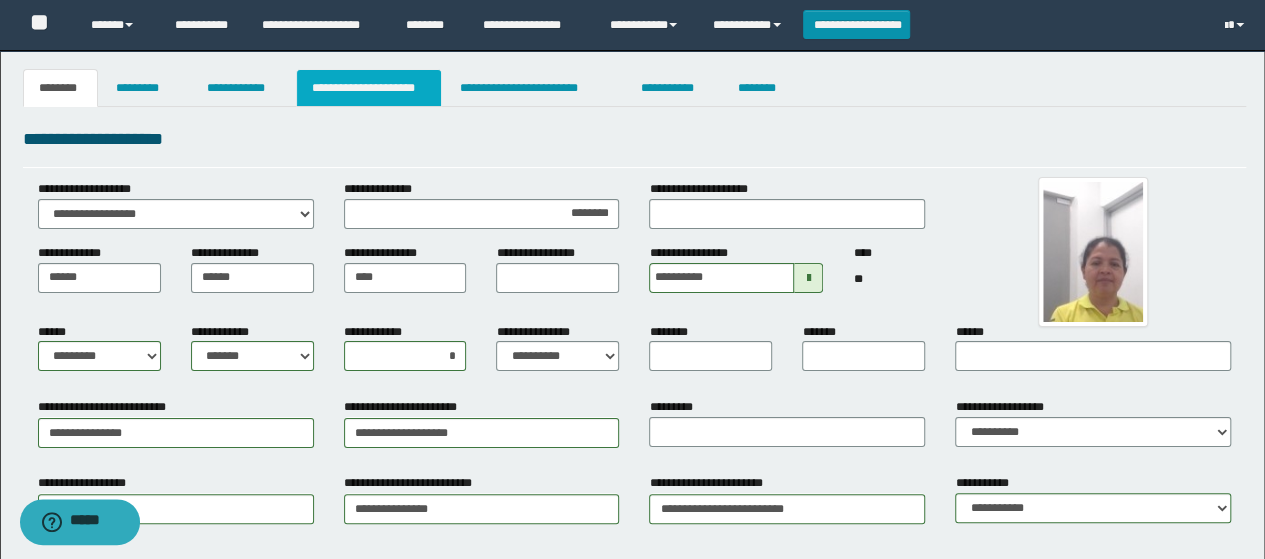 click on "**********" at bounding box center (369, 88) 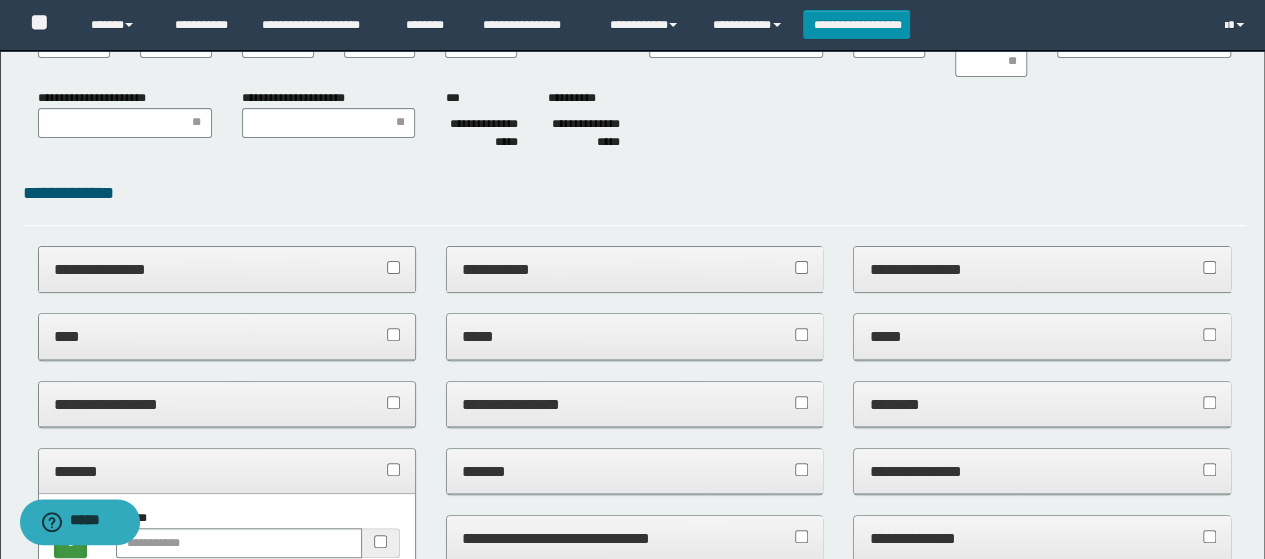 scroll, scrollTop: 0, scrollLeft: 0, axis: both 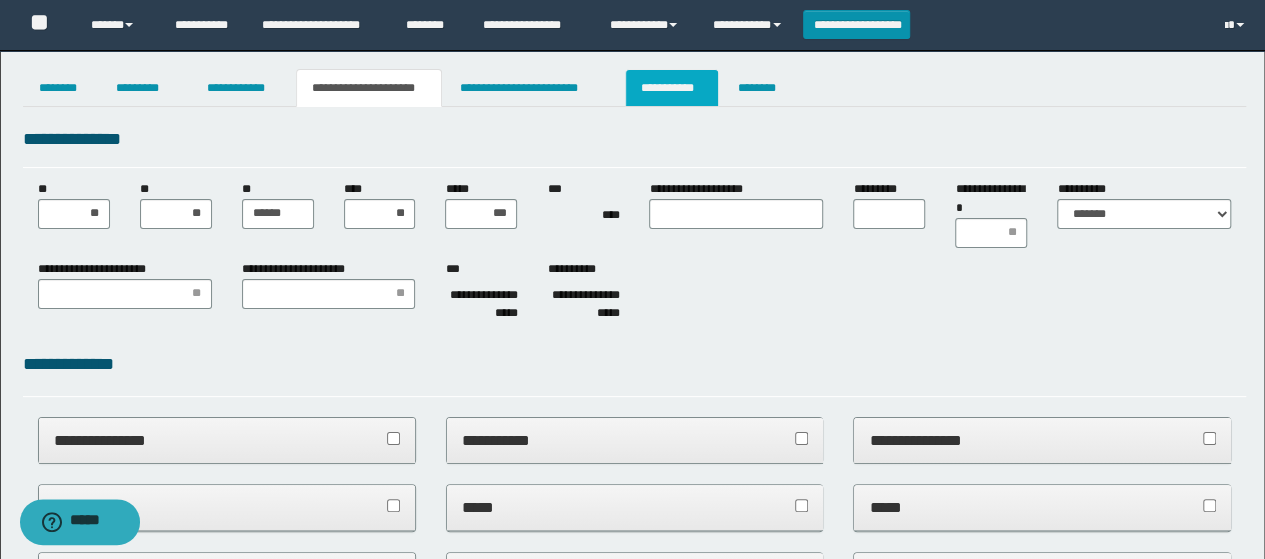 click on "**********" at bounding box center (672, 88) 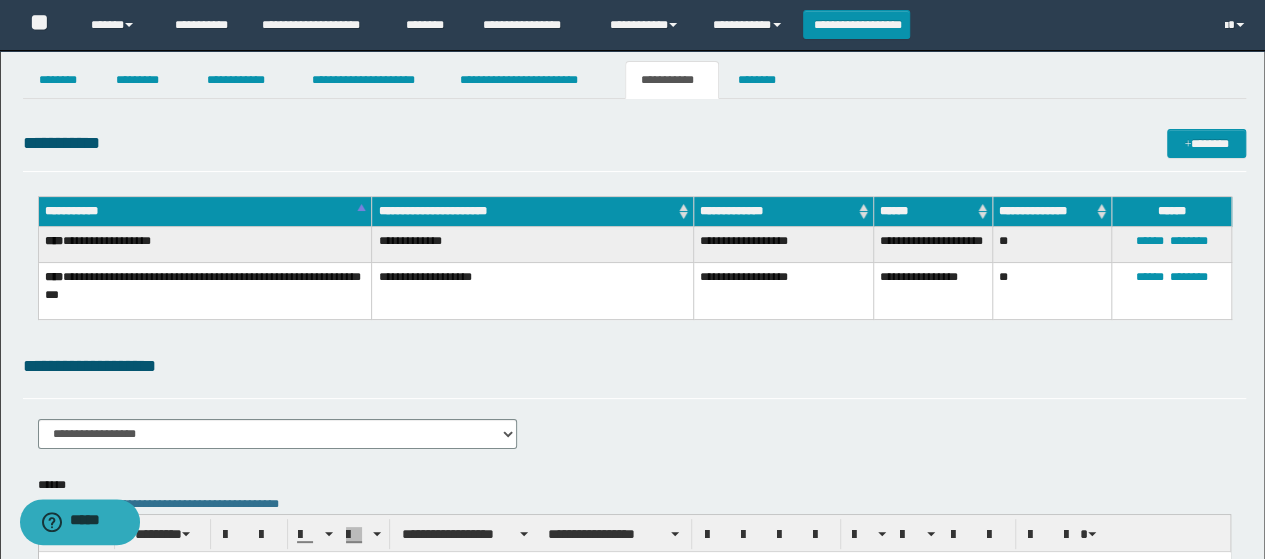 scroll, scrollTop: 0, scrollLeft: 0, axis: both 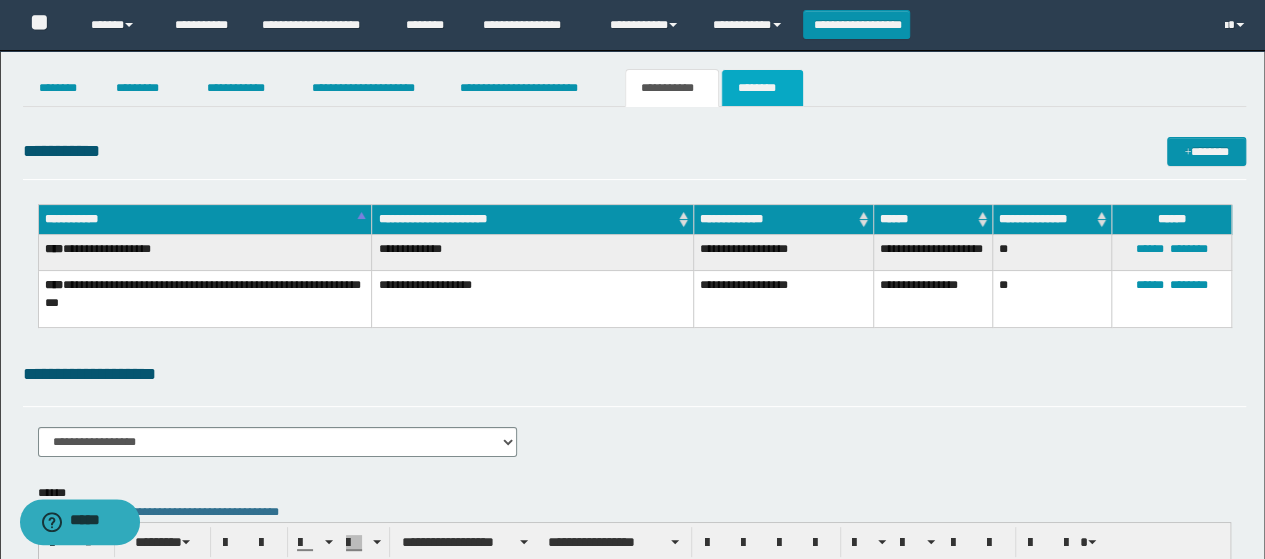 click on "********" at bounding box center (762, 88) 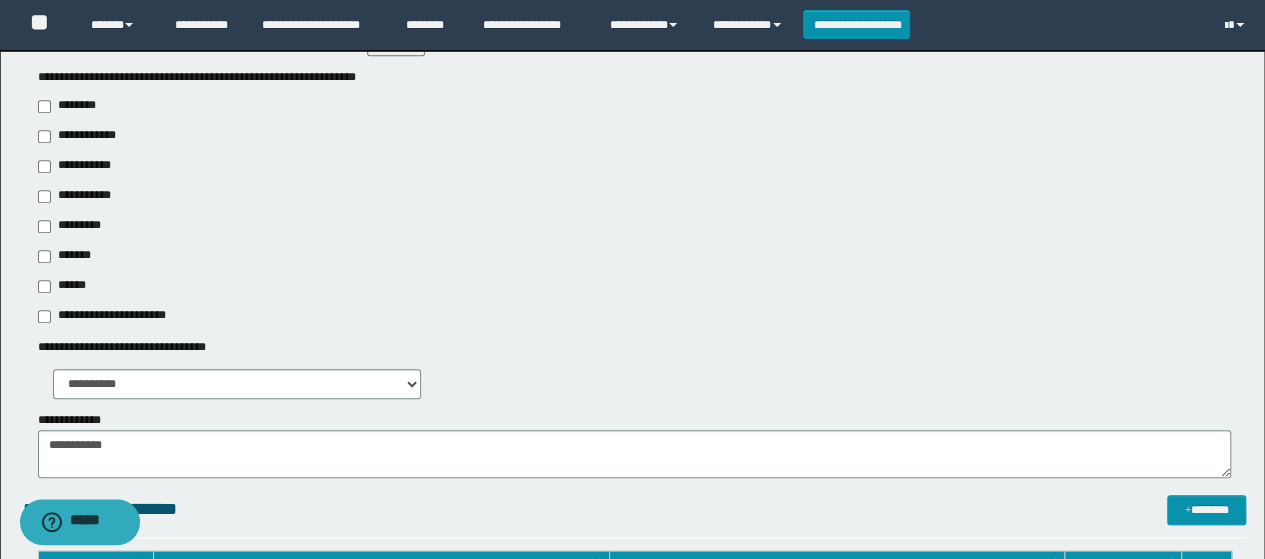 scroll, scrollTop: 800, scrollLeft: 0, axis: vertical 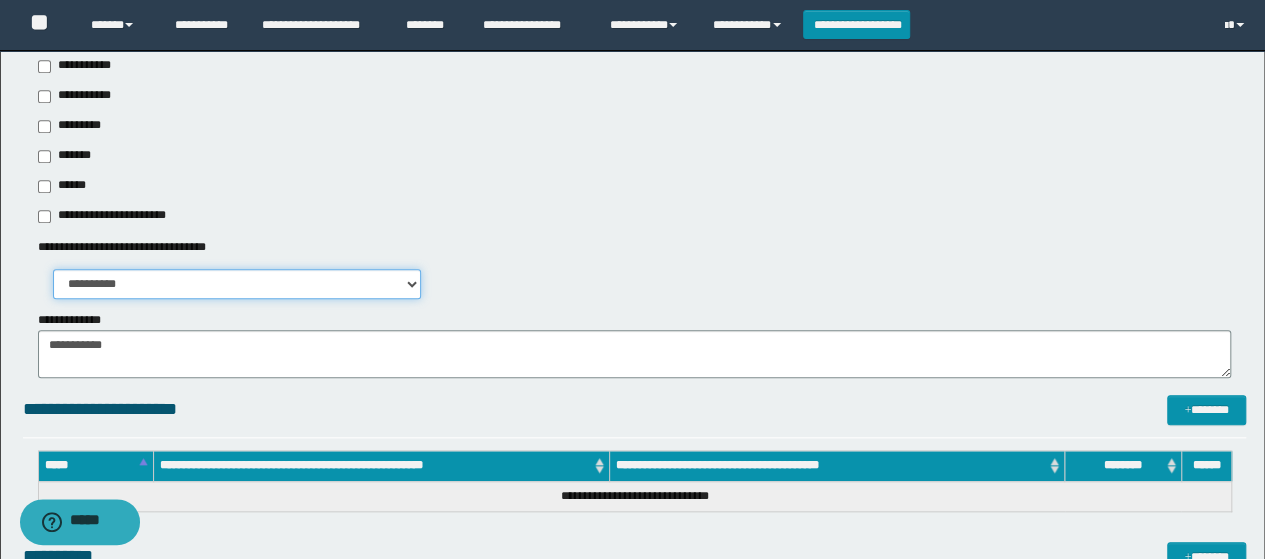 click on "**********" at bounding box center [237, 284] 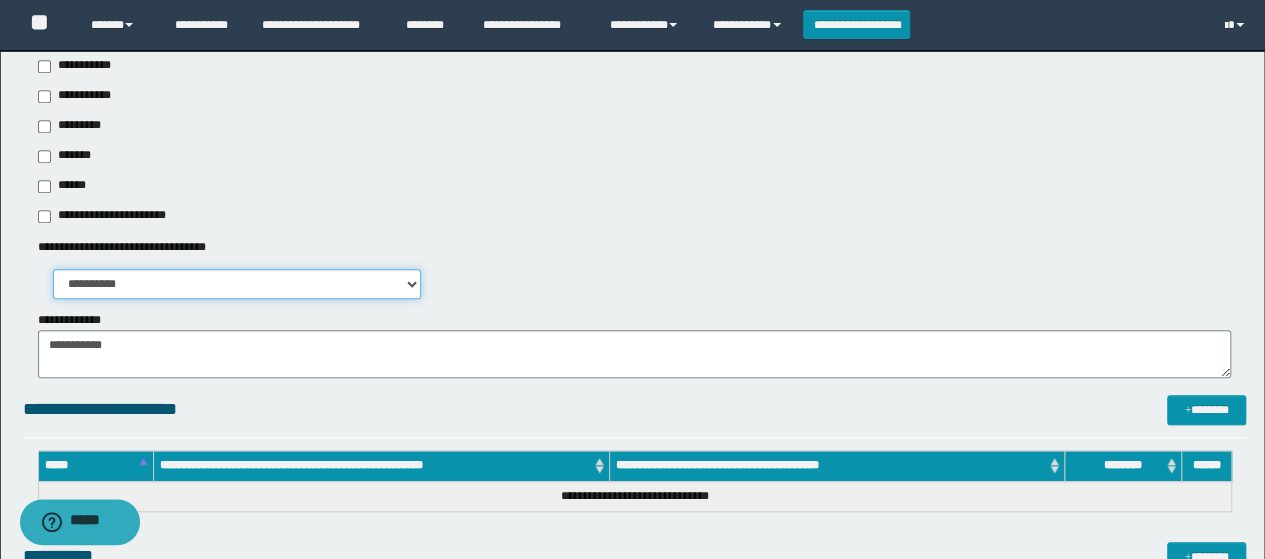 select on "*" 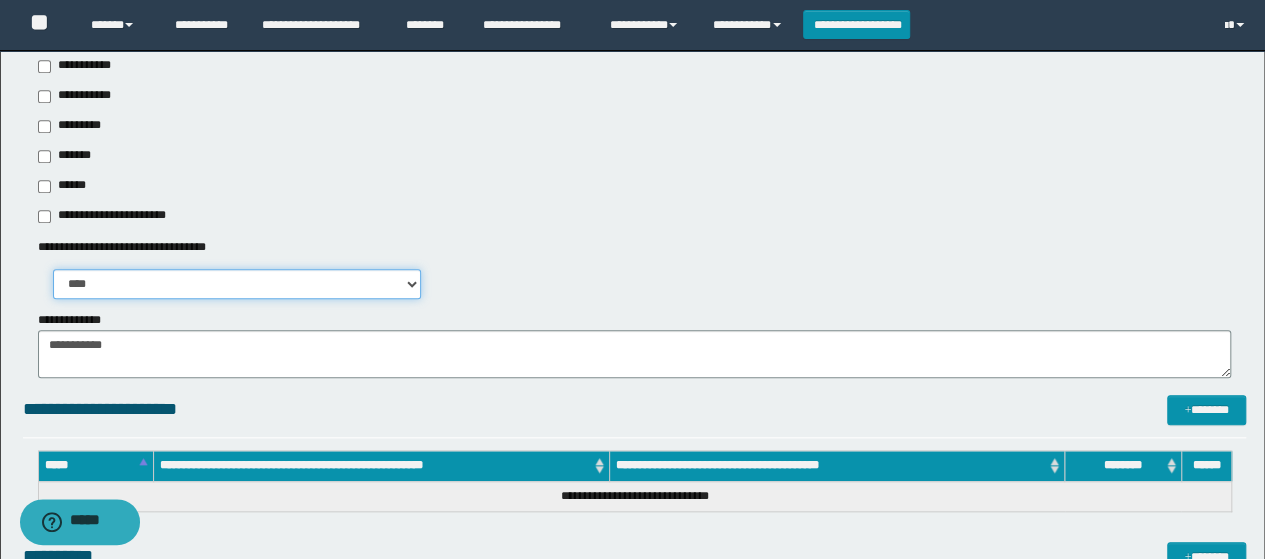 click on "**********" at bounding box center [237, 284] 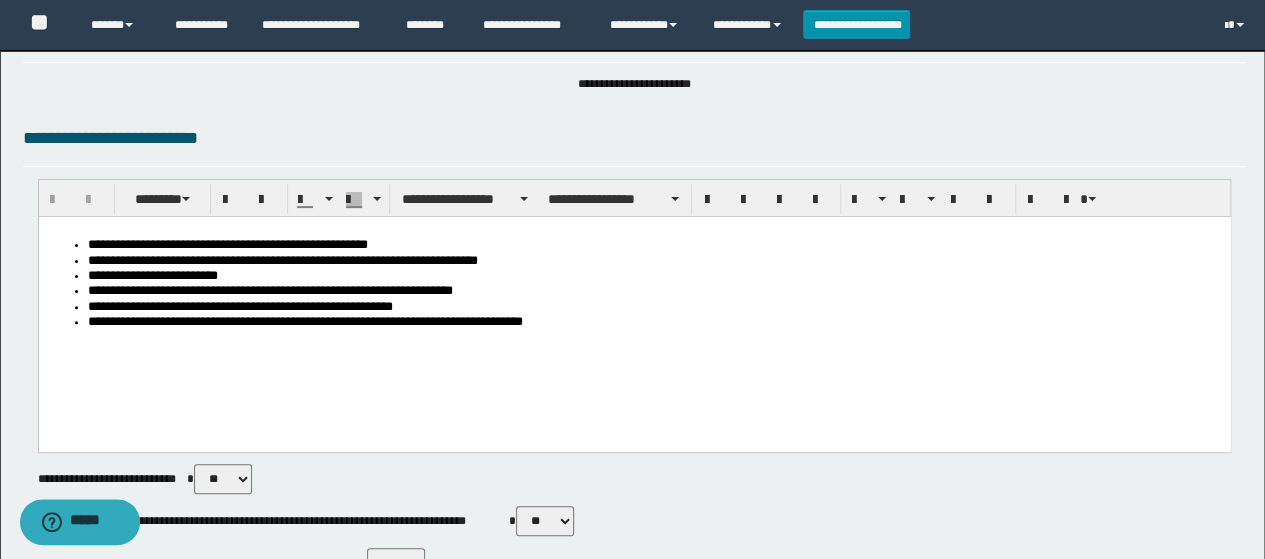 scroll, scrollTop: 0, scrollLeft: 0, axis: both 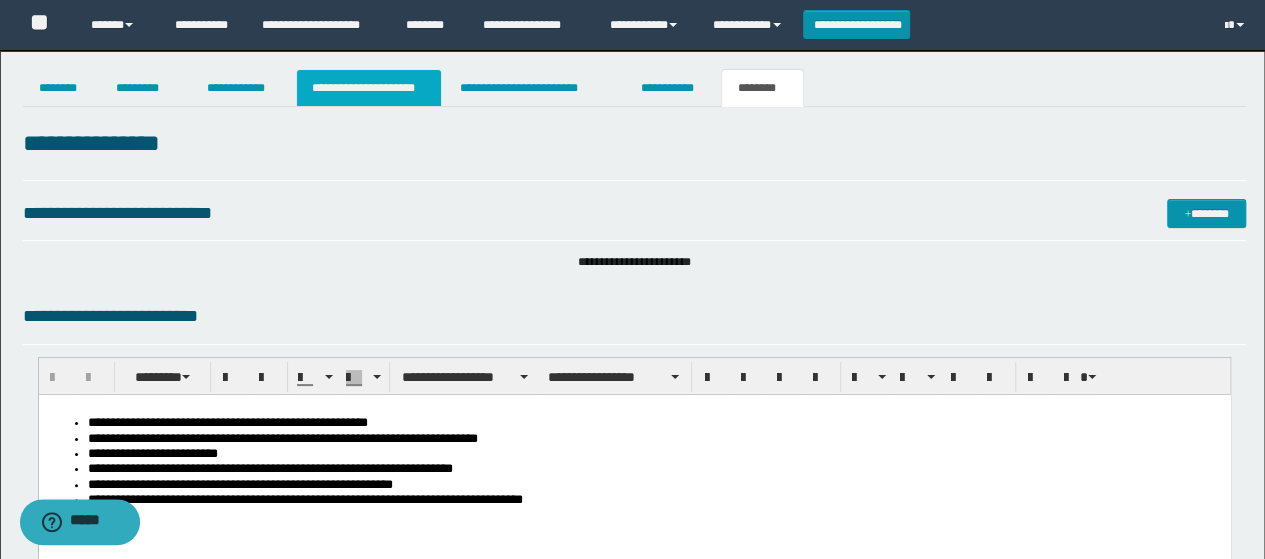 click on "**********" at bounding box center (369, 88) 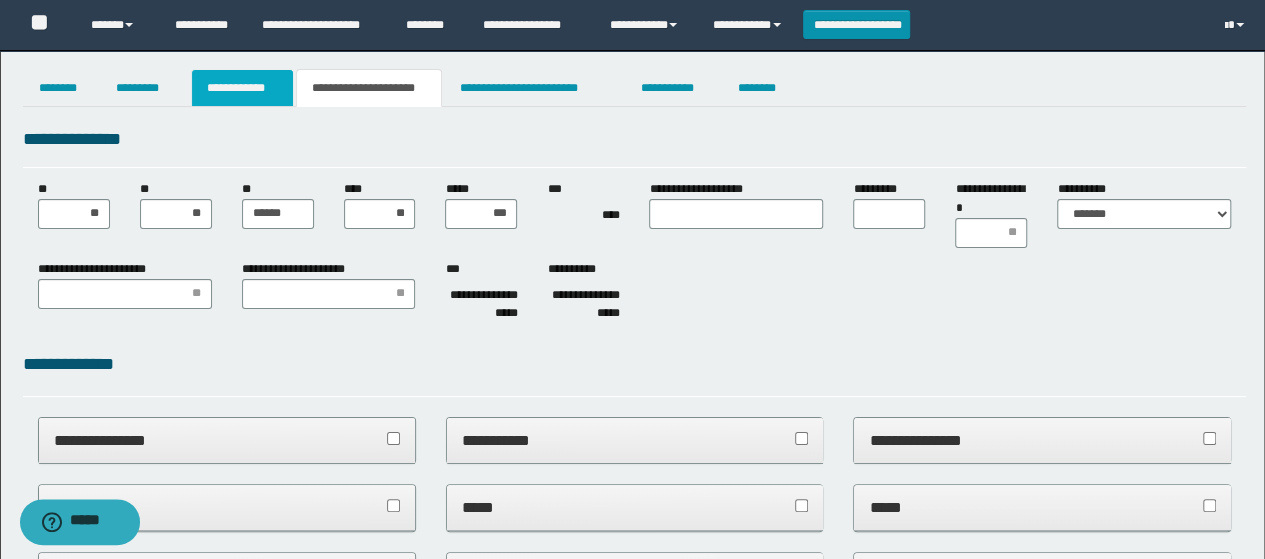 click on "**********" at bounding box center (243, 88) 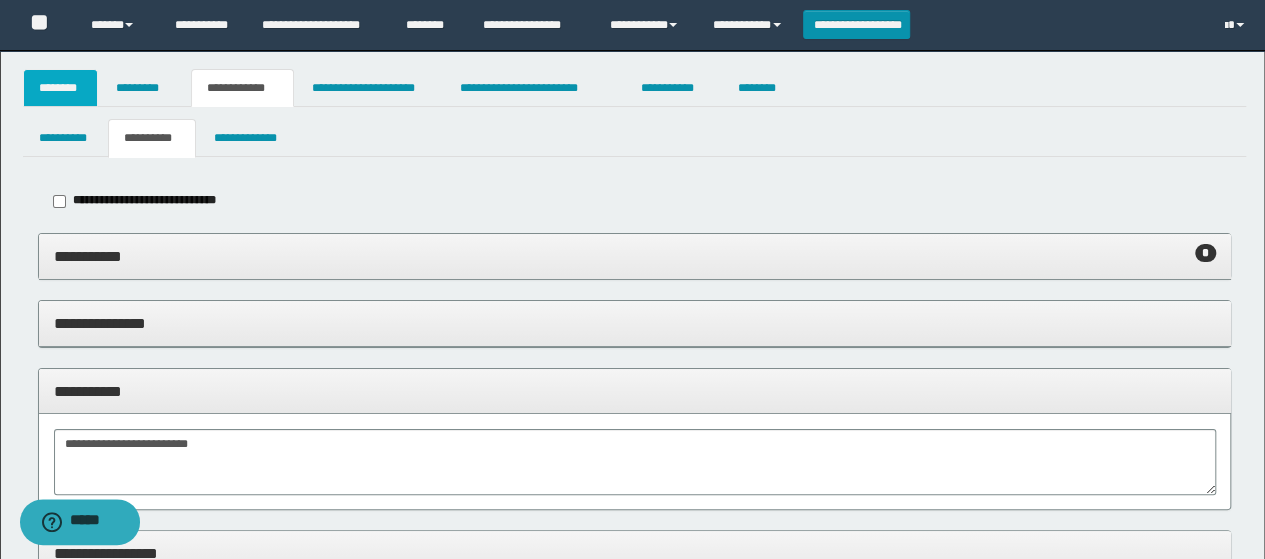 click on "********" at bounding box center [61, 88] 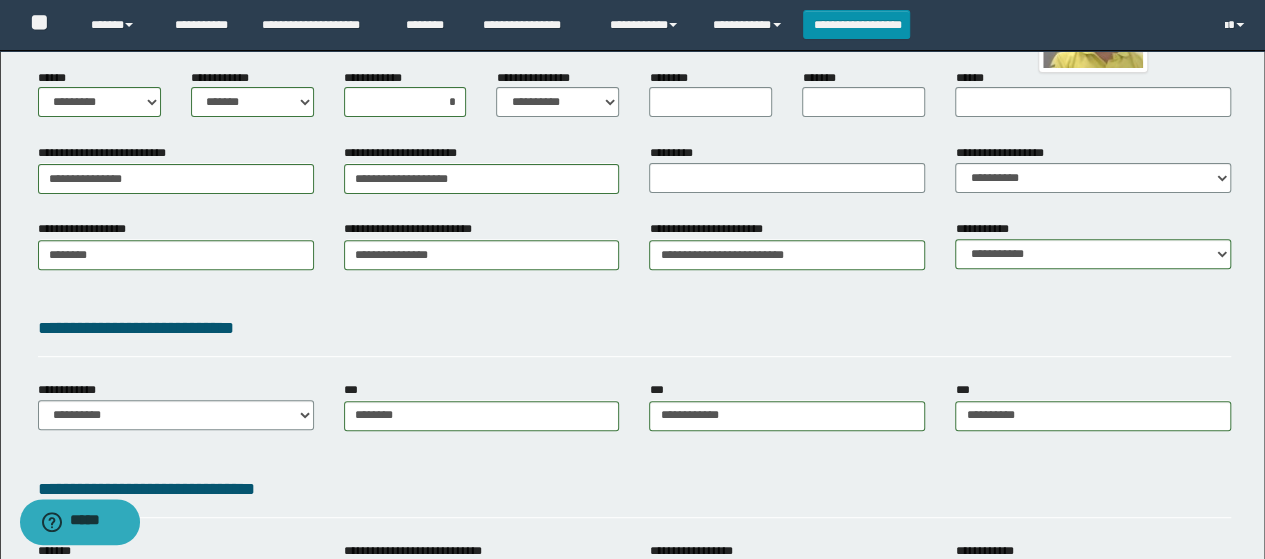 scroll, scrollTop: 0, scrollLeft: 0, axis: both 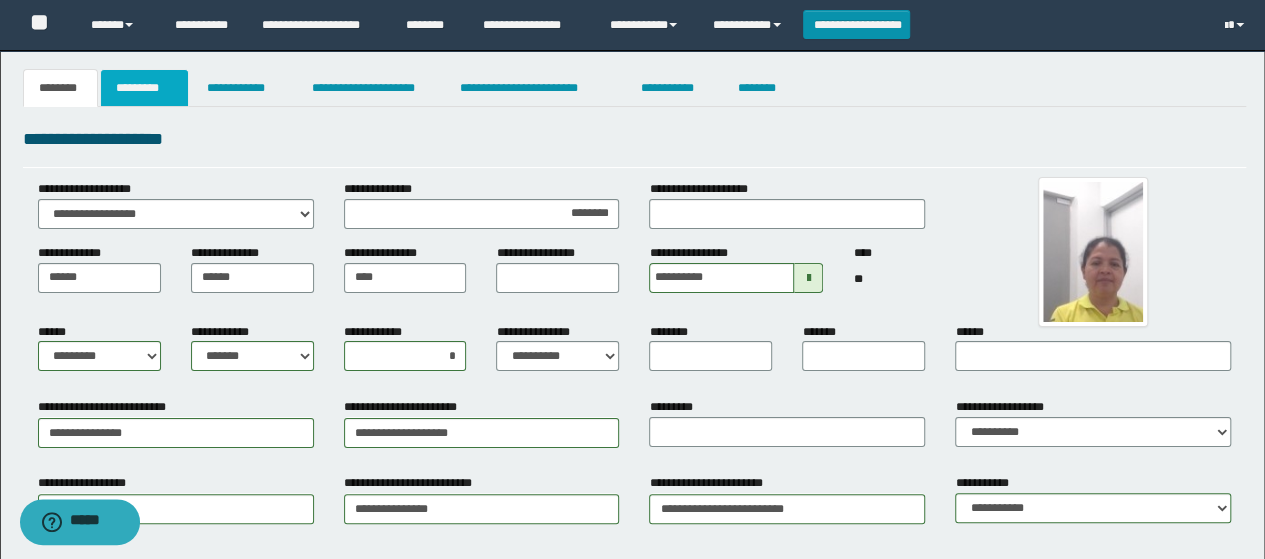 click on "*********" at bounding box center (144, 88) 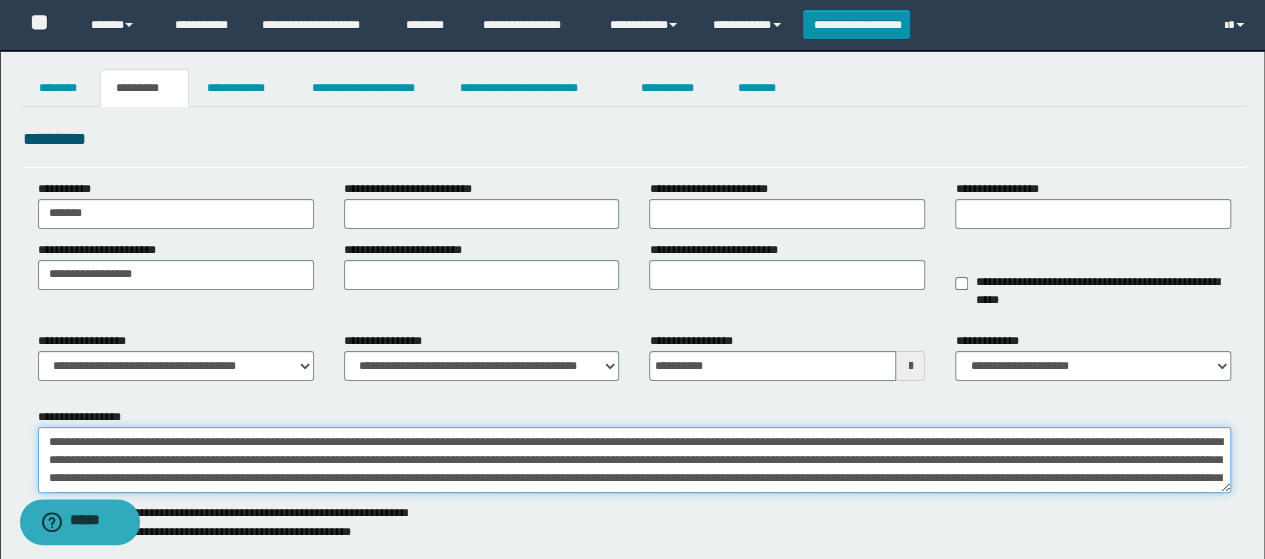 scroll, scrollTop: 0, scrollLeft: 0, axis: both 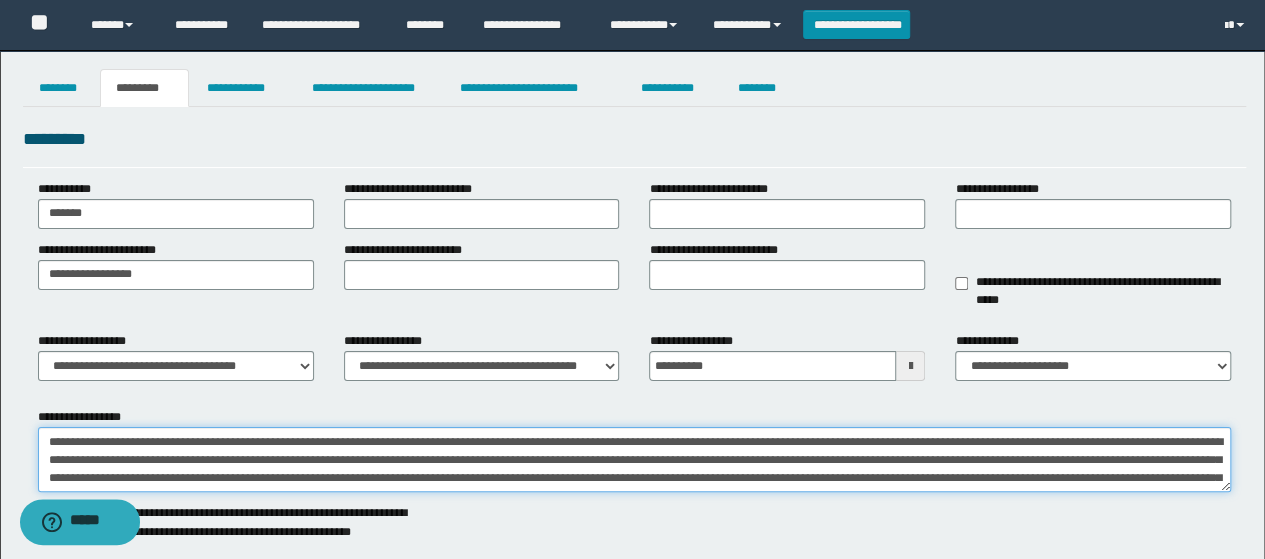click on "**********" at bounding box center [635, 459] 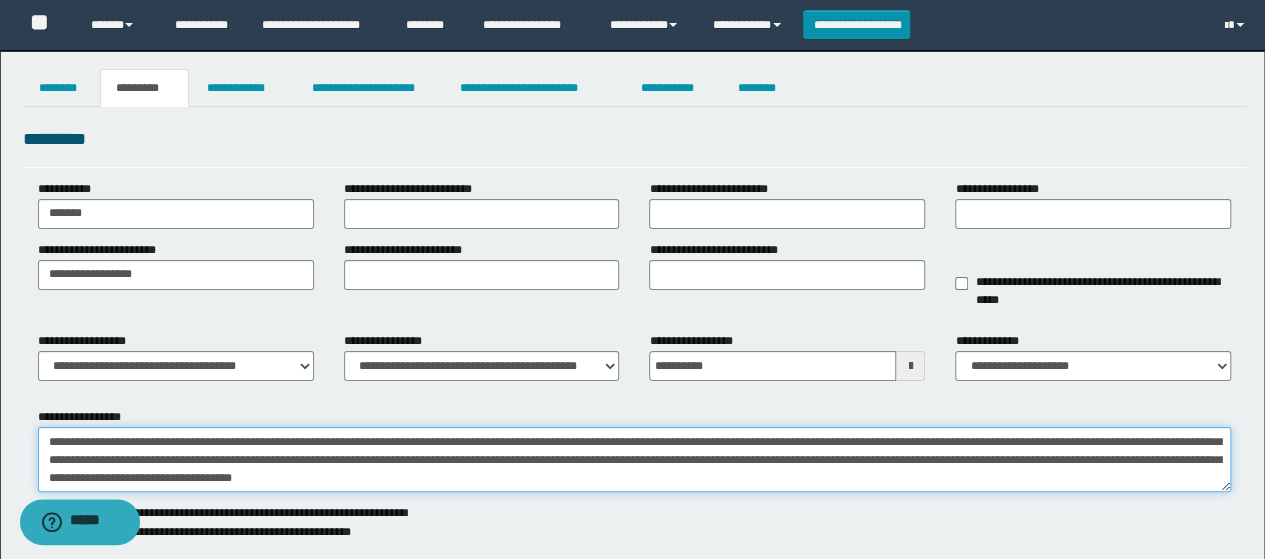 click on "**********" at bounding box center (635, 459) 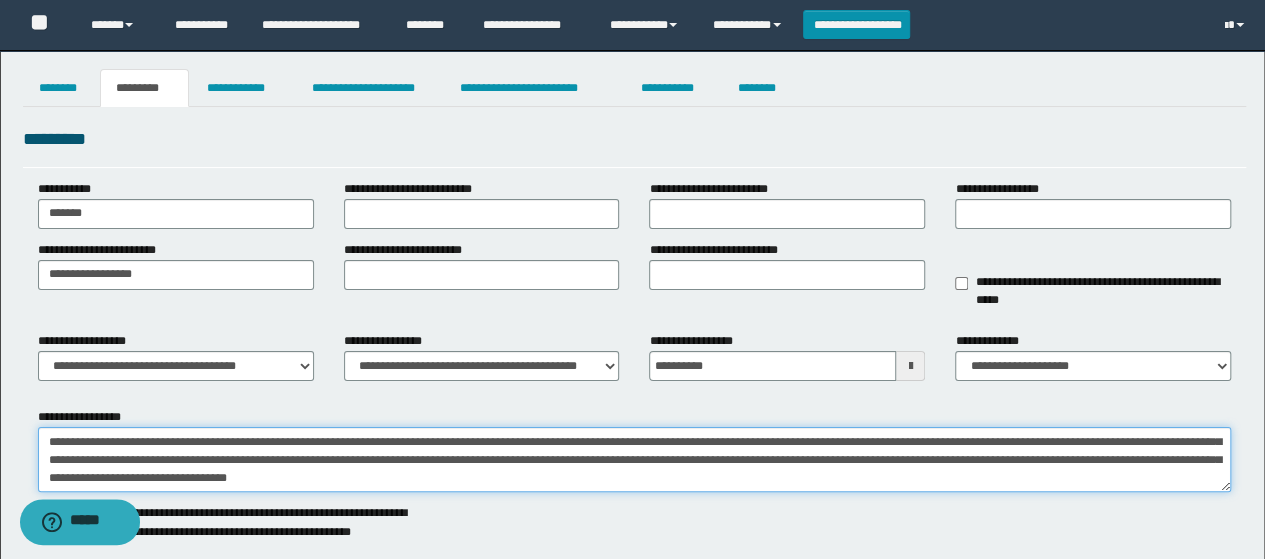 drag, startPoint x: 571, startPoint y: 455, endPoint x: 704, endPoint y: 469, distance: 133.73482 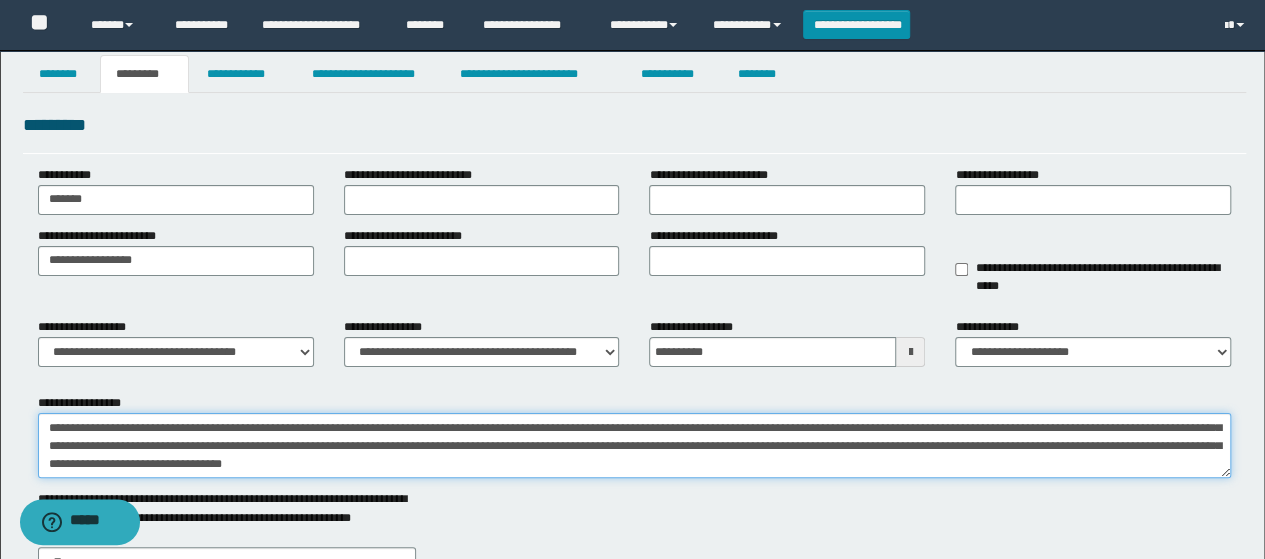 scroll, scrollTop: 0, scrollLeft: 0, axis: both 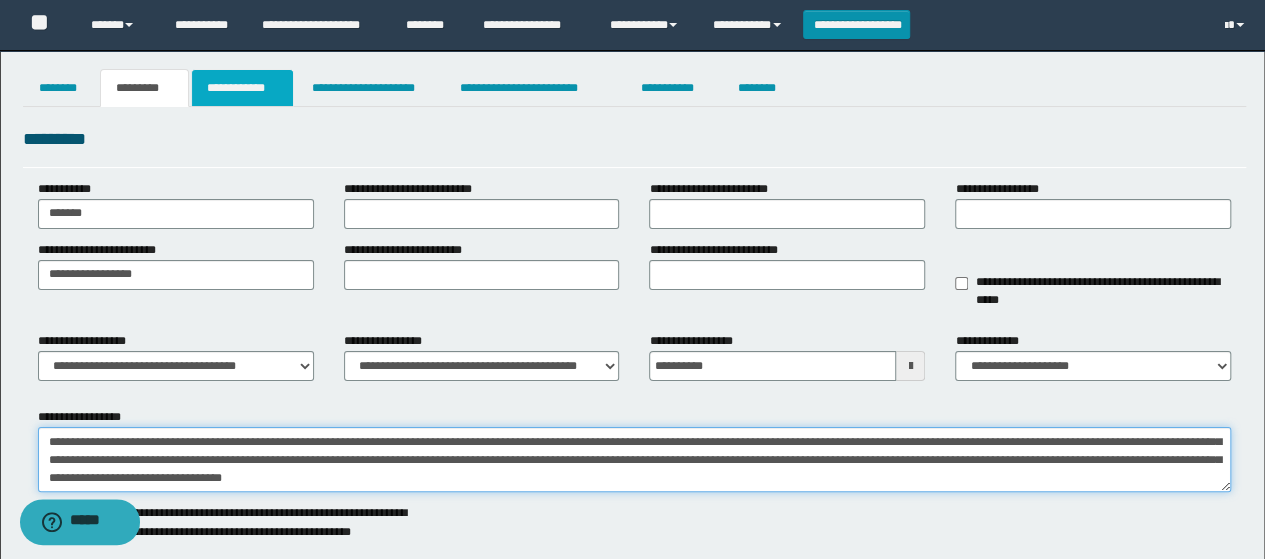 type on "**********" 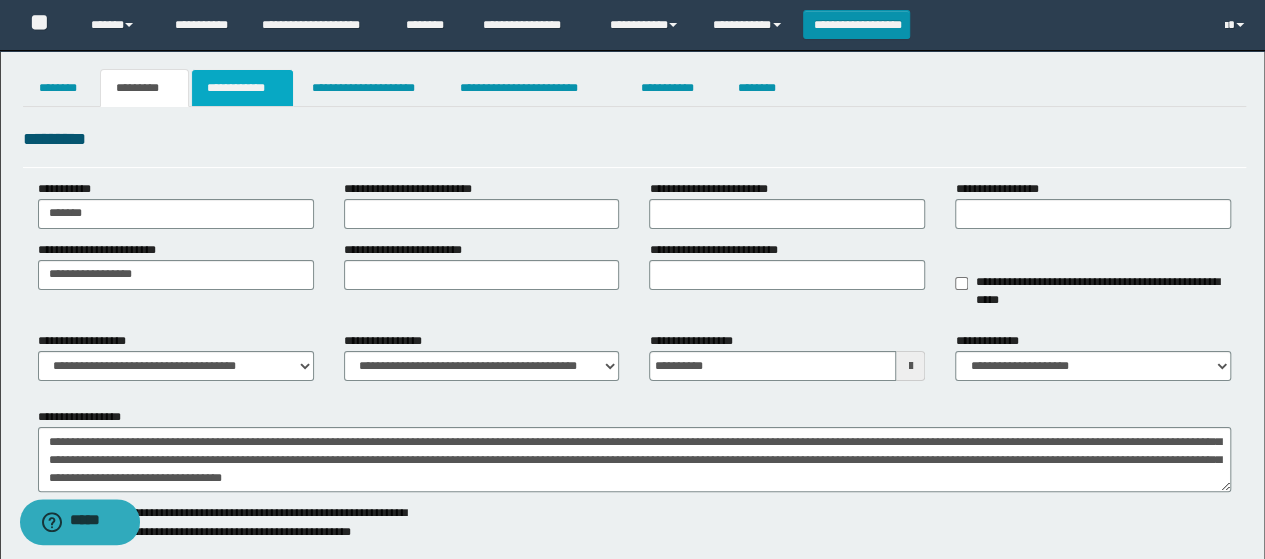 click on "**********" at bounding box center (243, 88) 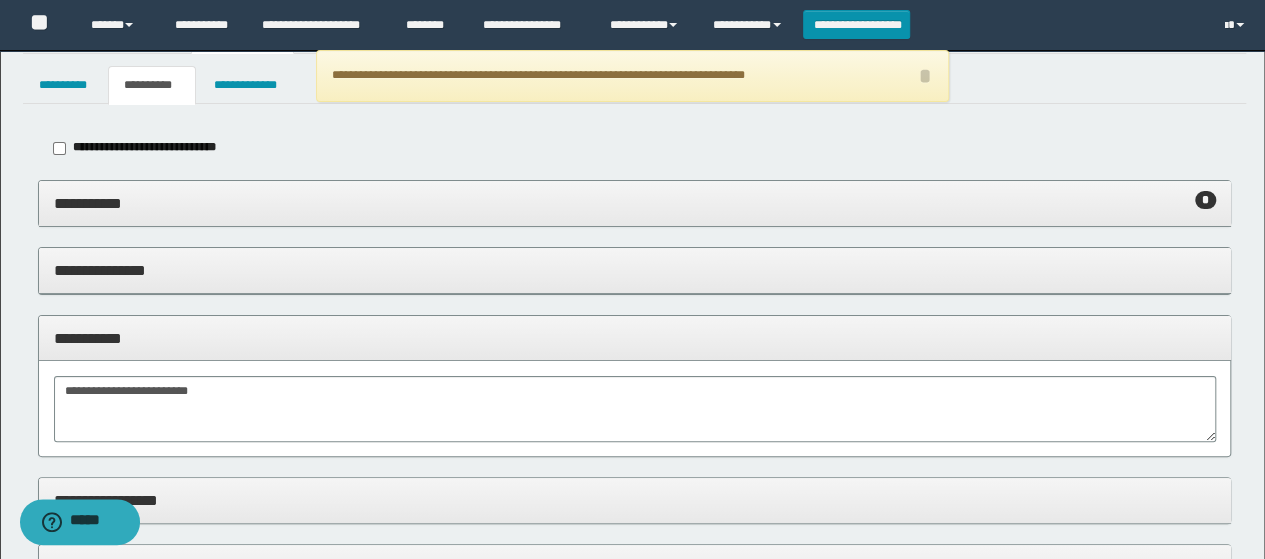scroll, scrollTop: 0, scrollLeft: 0, axis: both 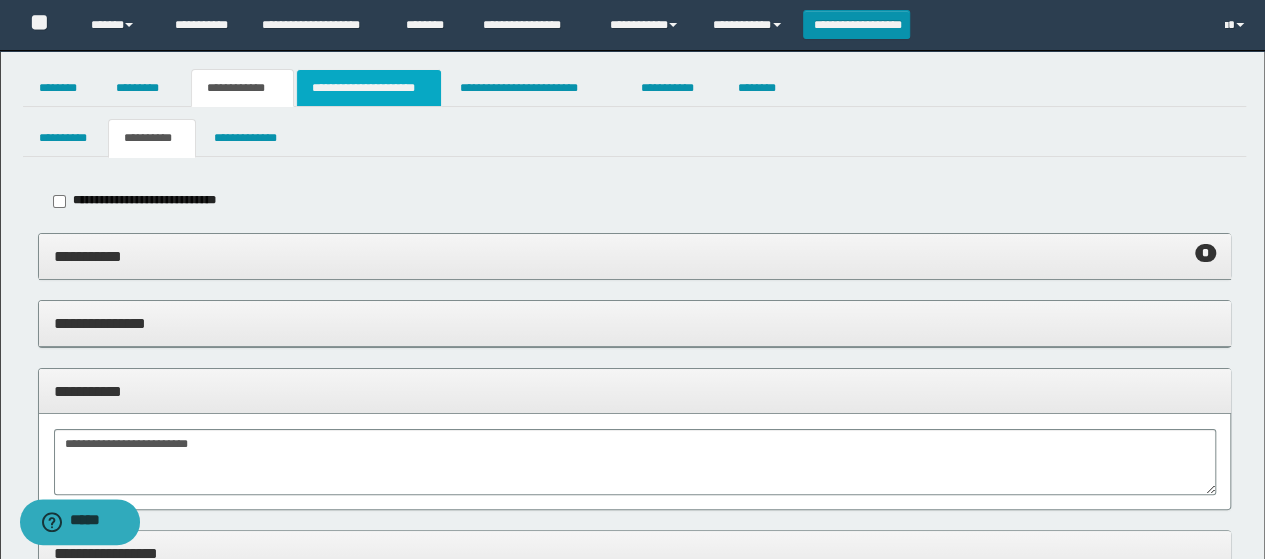 click on "**********" at bounding box center [369, 88] 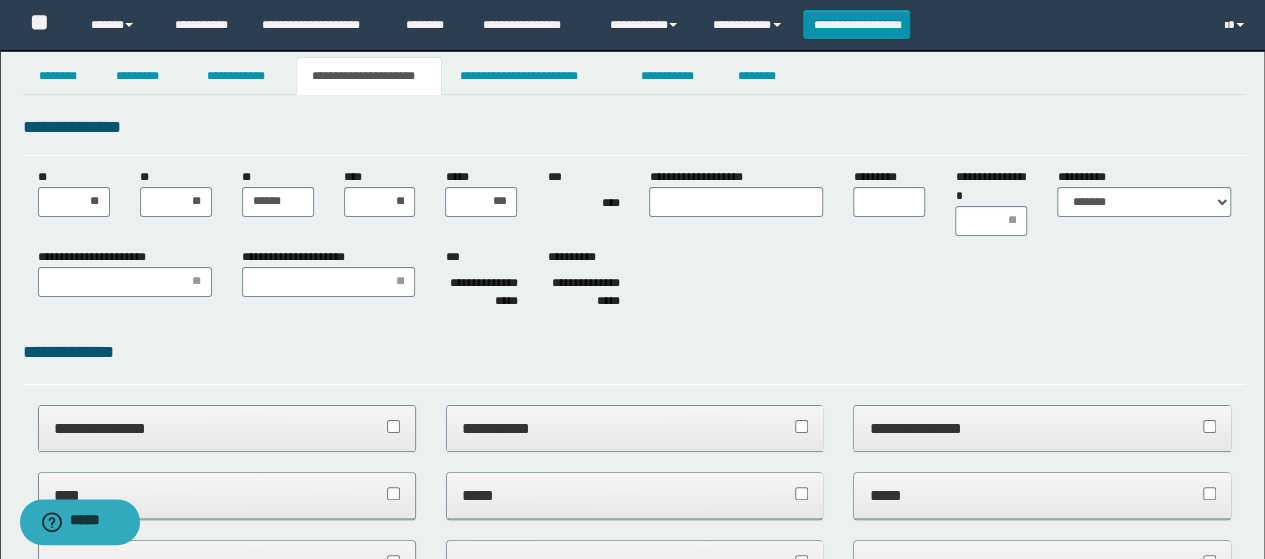 scroll, scrollTop: 0, scrollLeft: 0, axis: both 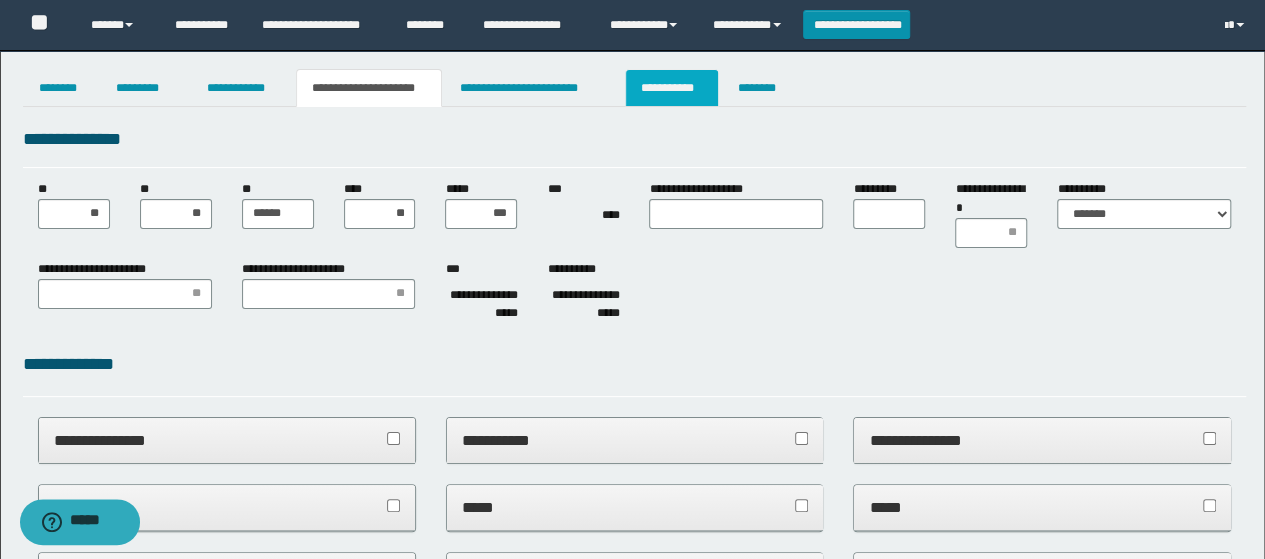 click on "**********" at bounding box center (672, 88) 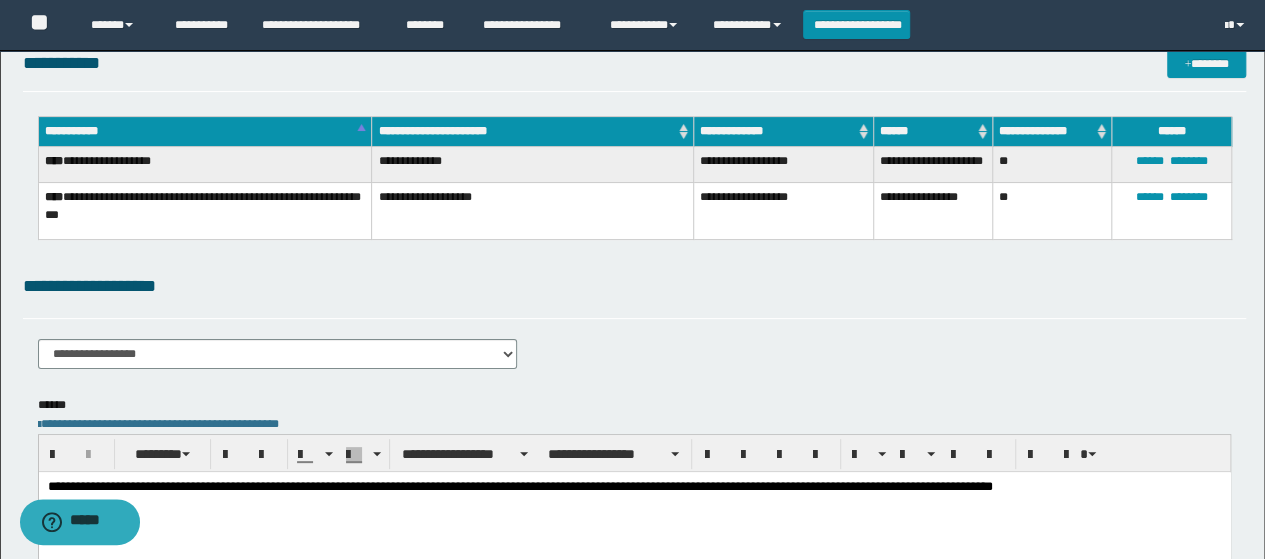 scroll, scrollTop: 0, scrollLeft: 0, axis: both 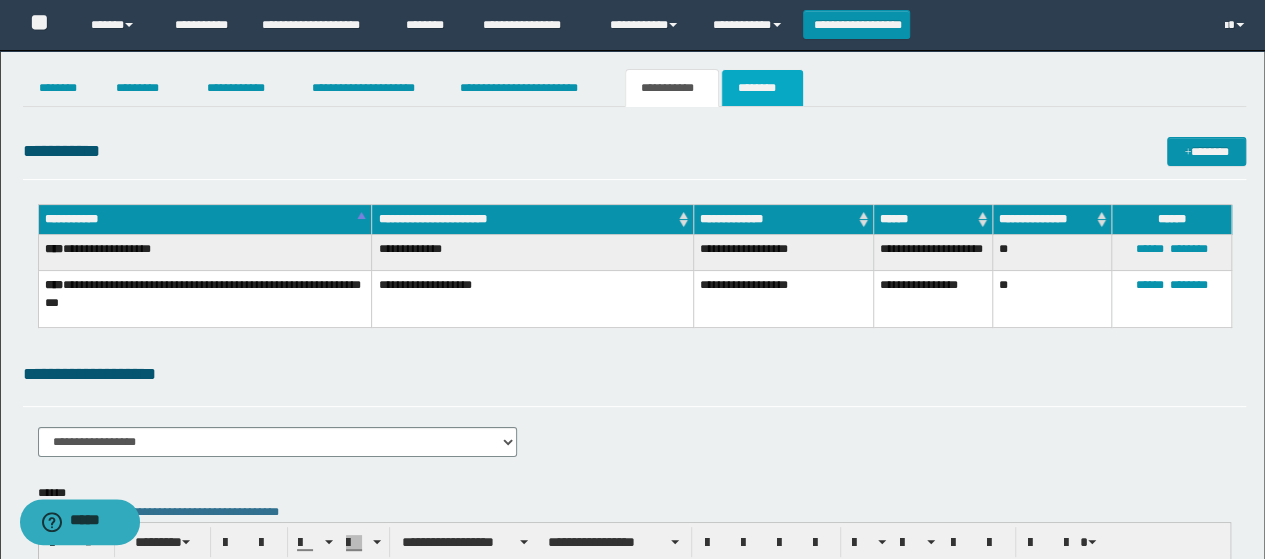 click on "********" at bounding box center [762, 88] 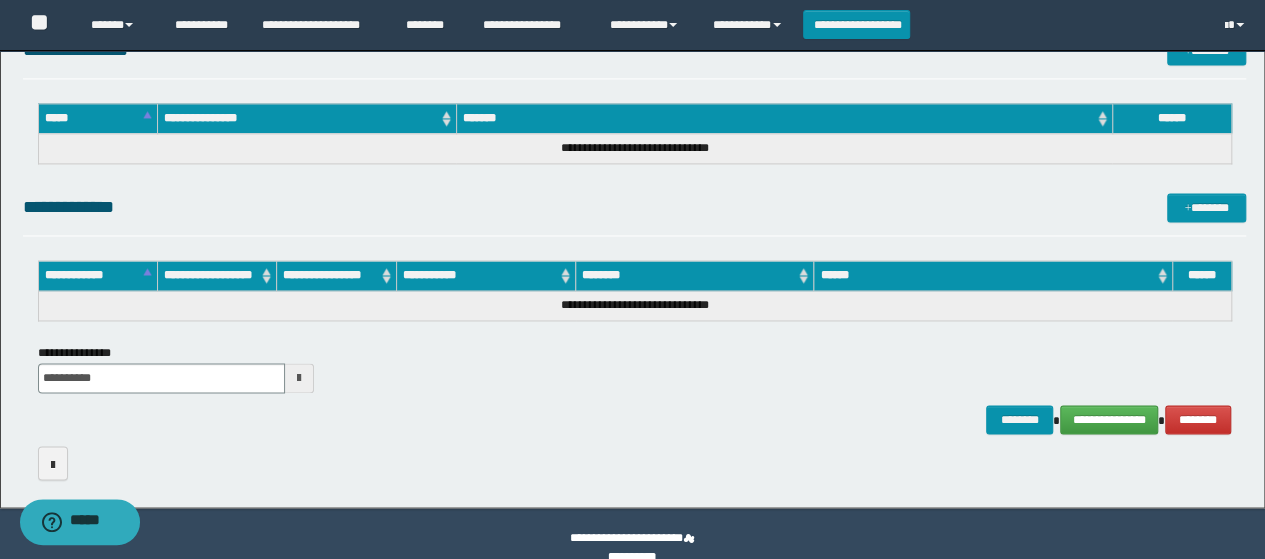 scroll, scrollTop: 1478, scrollLeft: 0, axis: vertical 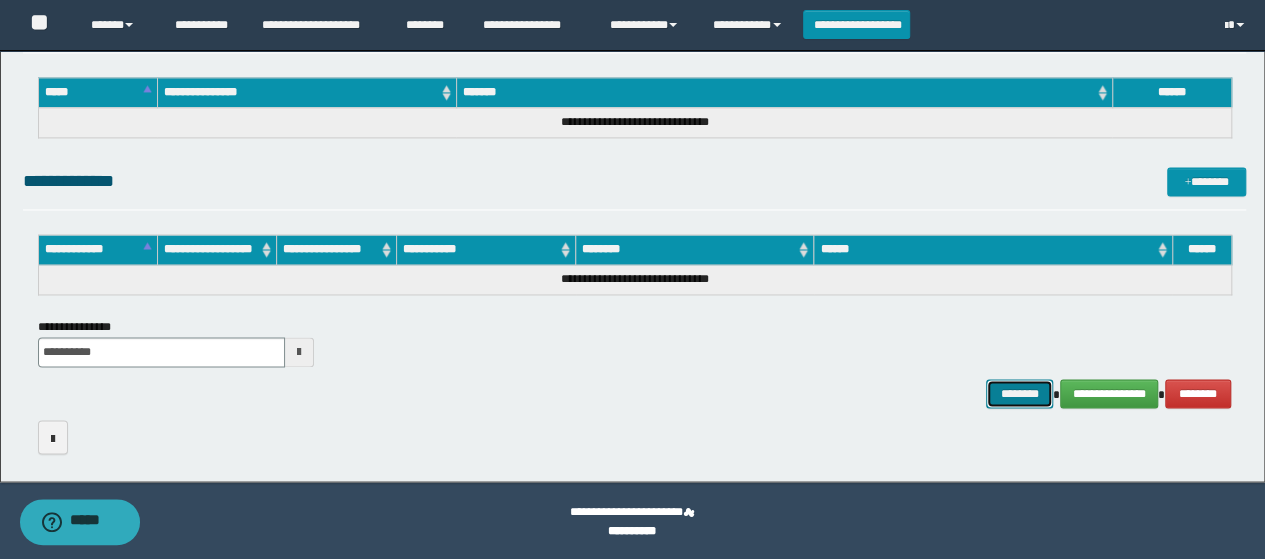 click on "********" at bounding box center (1019, 393) 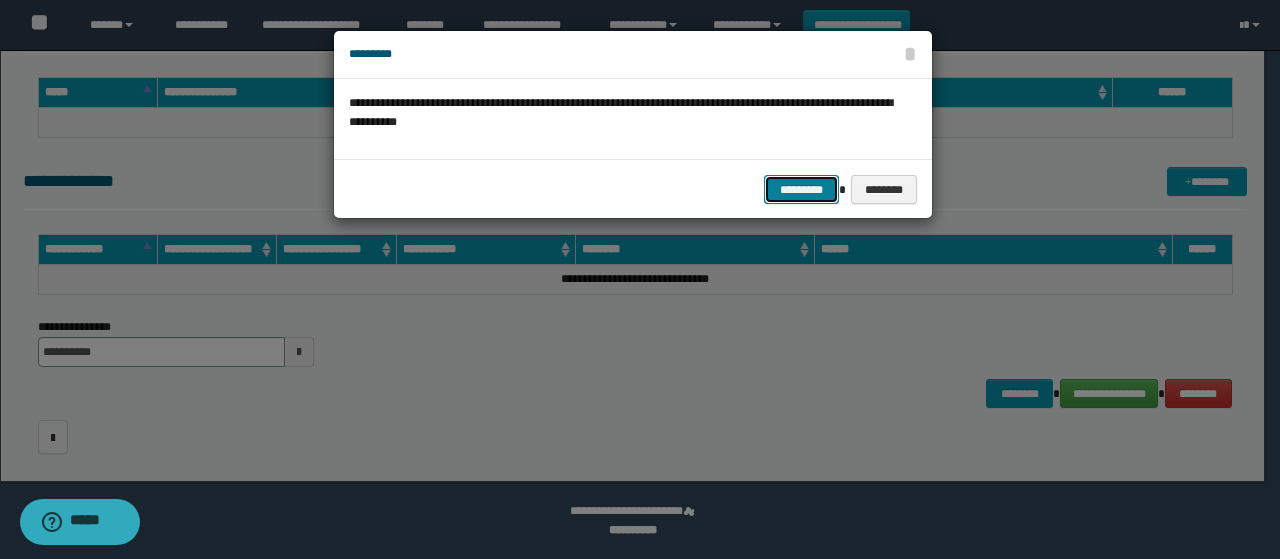 click on "*********" at bounding box center [801, 189] 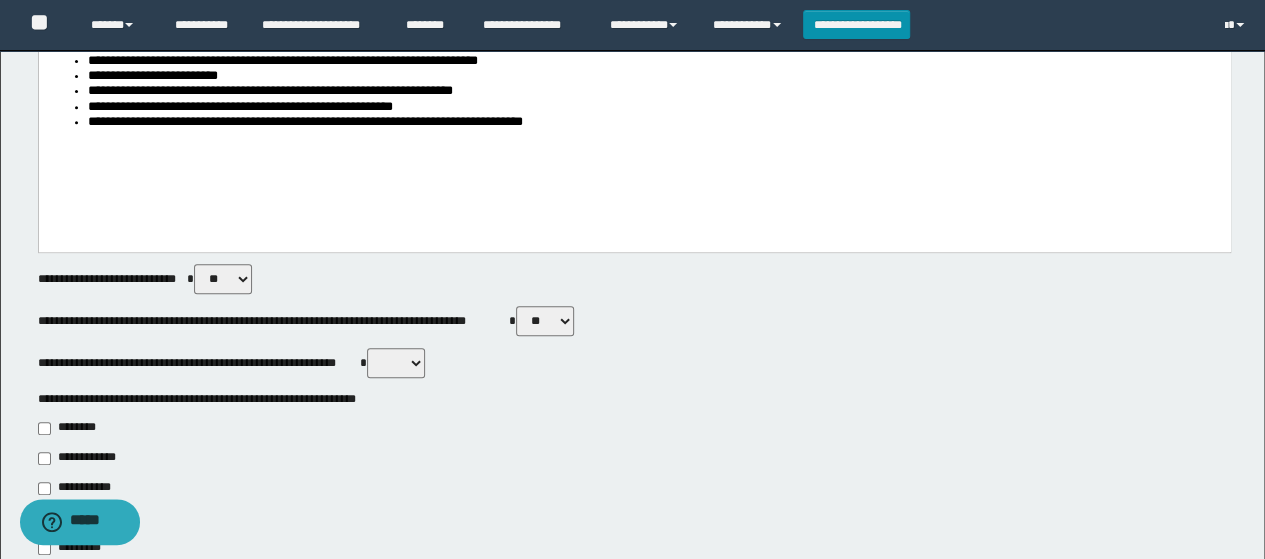 scroll, scrollTop: 0, scrollLeft: 0, axis: both 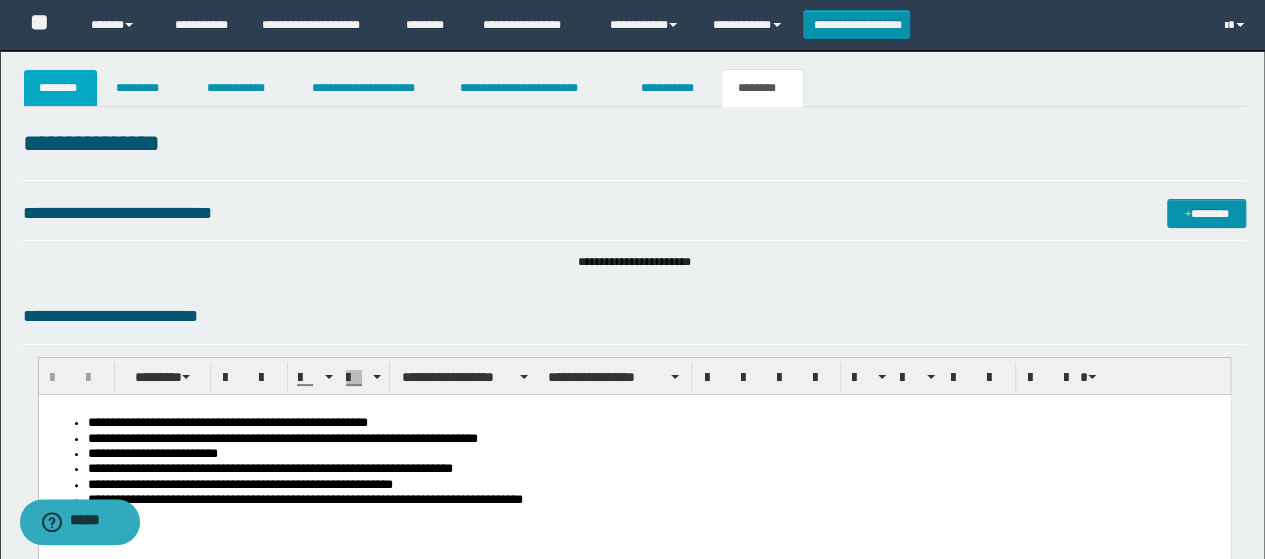 click on "********" at bounding box center [61, 88] 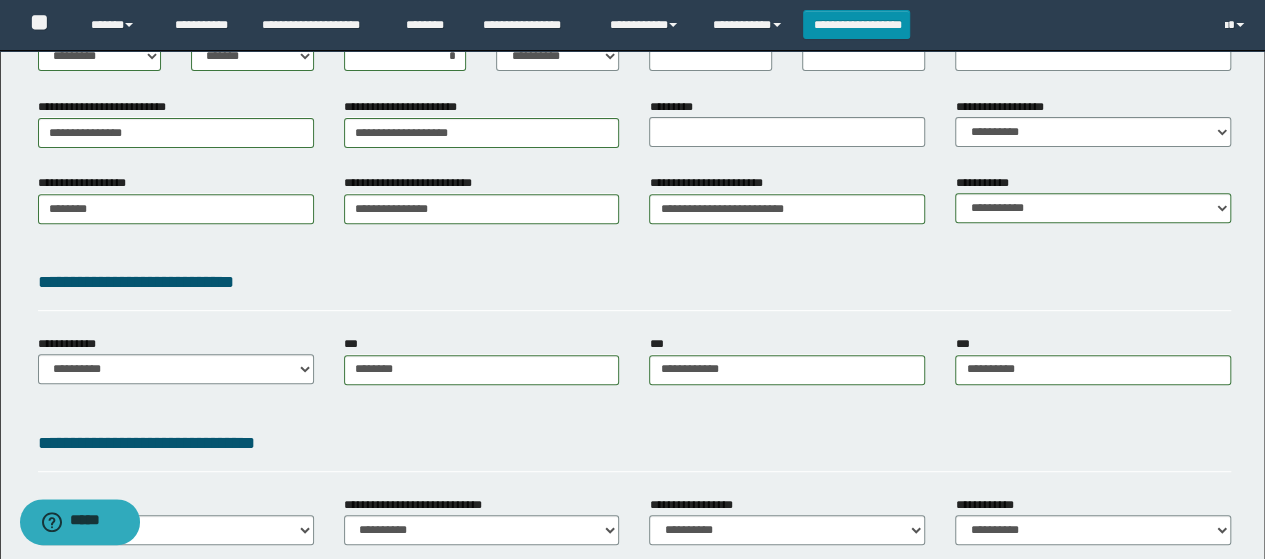 scroll, scrollTop: 400, scrollLeft: 0, axis: vertical 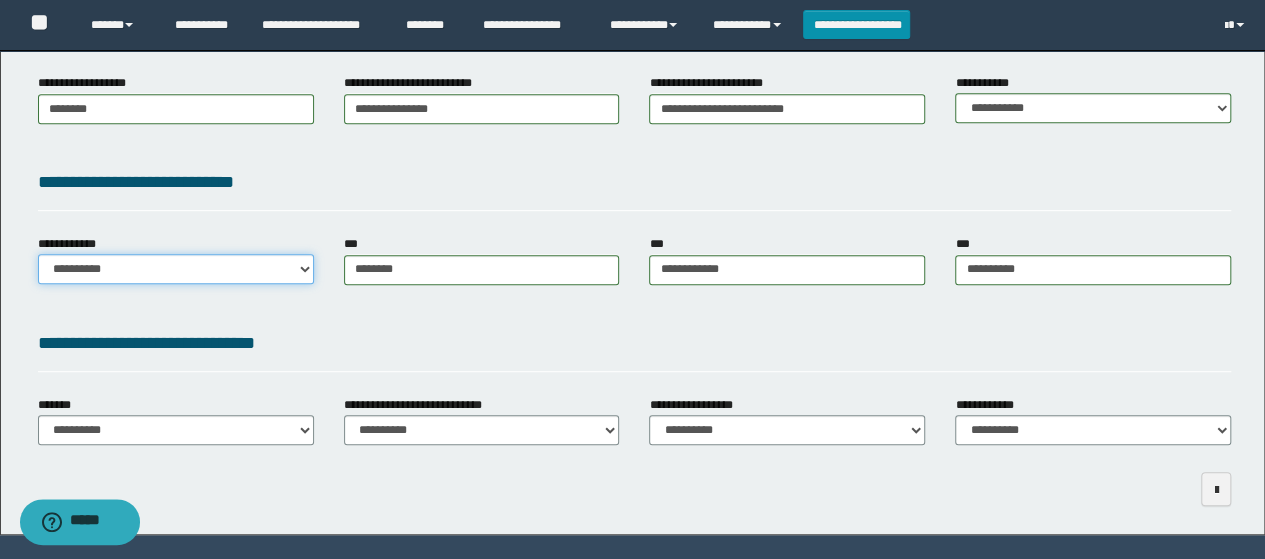 click on "**********" at bounding box center [176, 269] 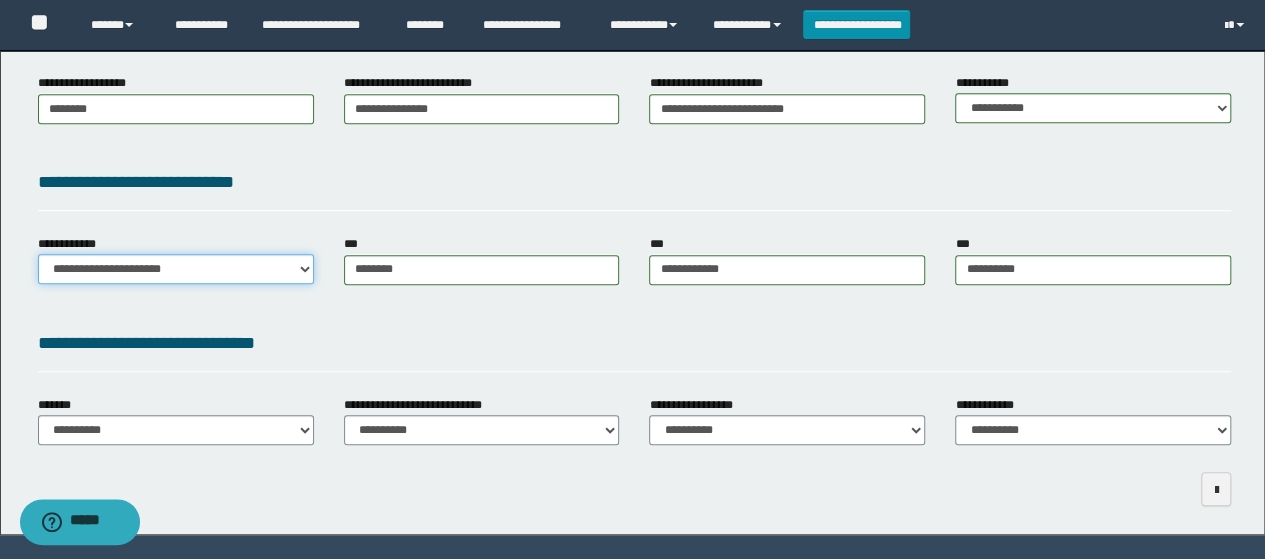 click on "**********" at bounding box center [176, 269] 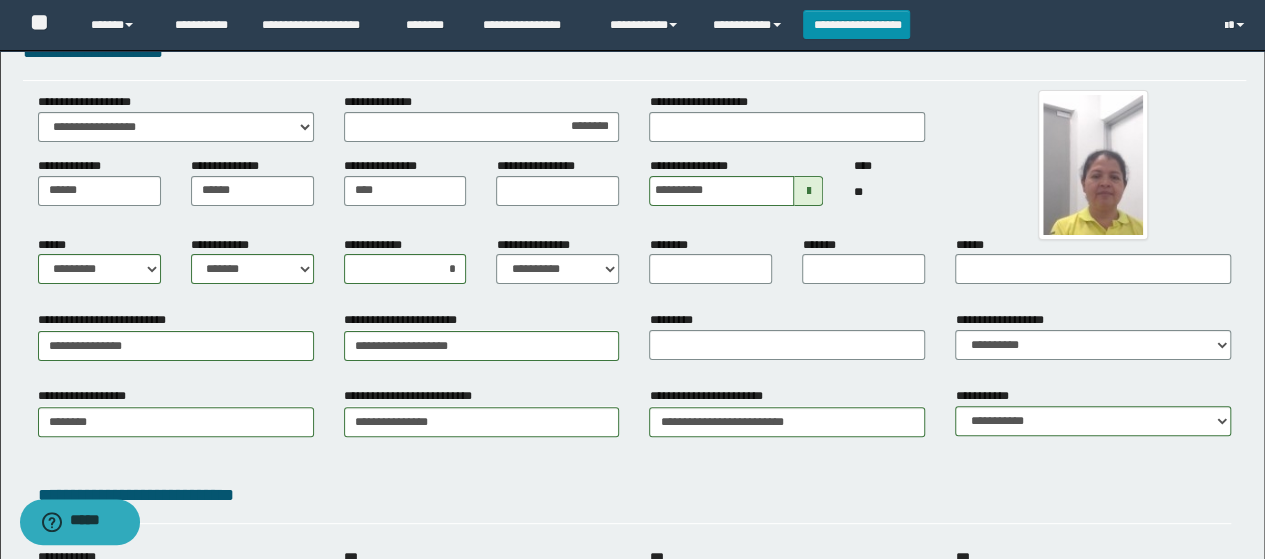 scroll, scrollTop: 0, scrollLeft: 0, axis: both 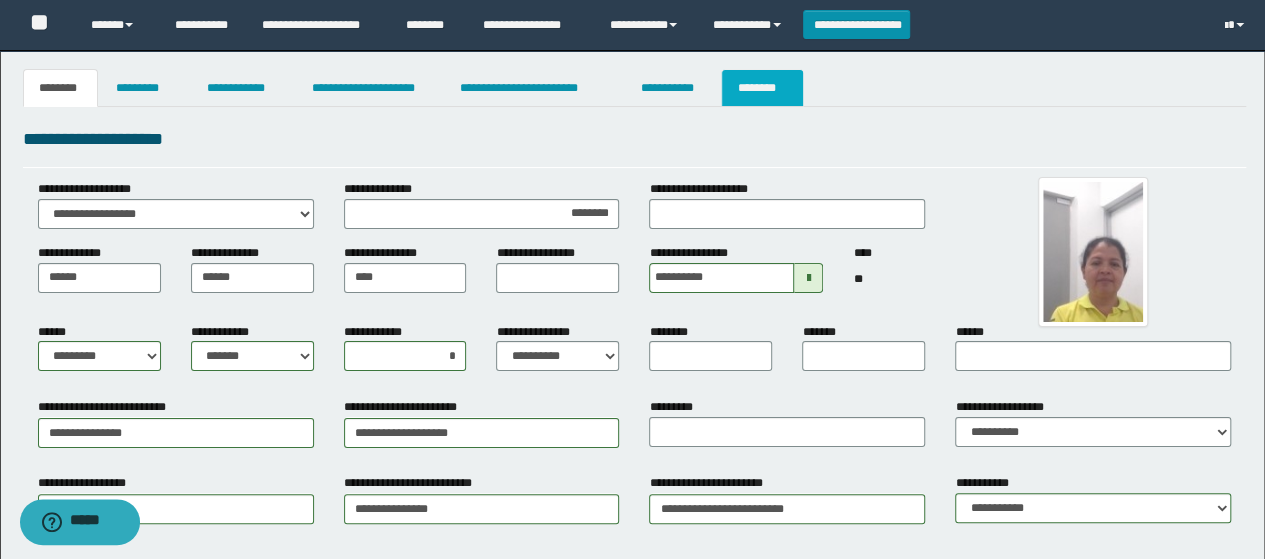 click on "********" at bounding box center [762, 88] 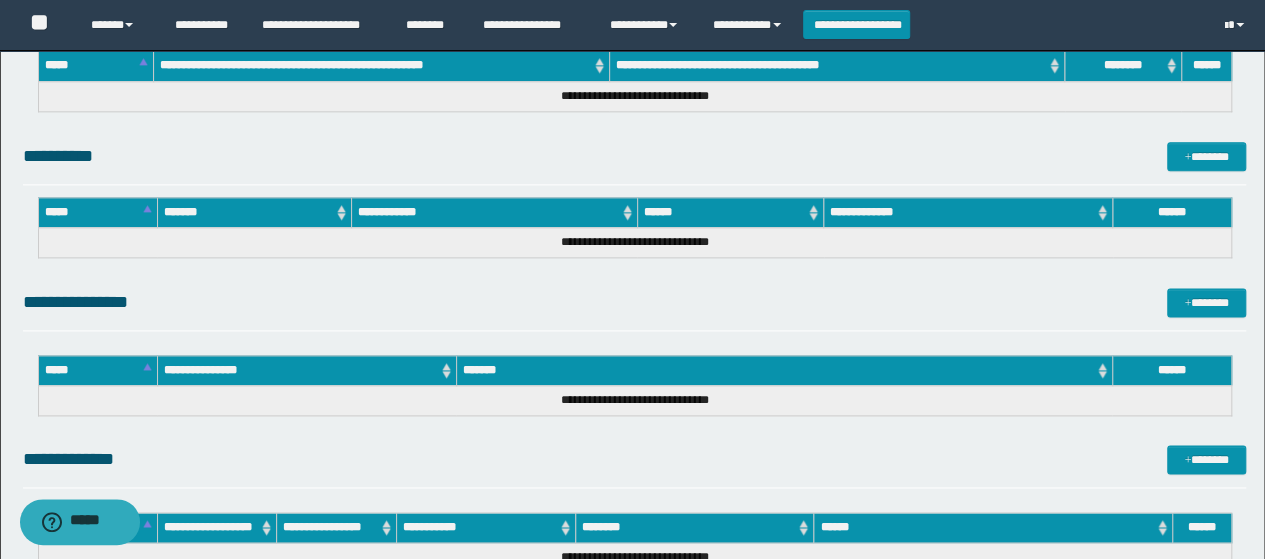 scroll, scrollTop: 1478, scrollLeft: 0, axis: vertical 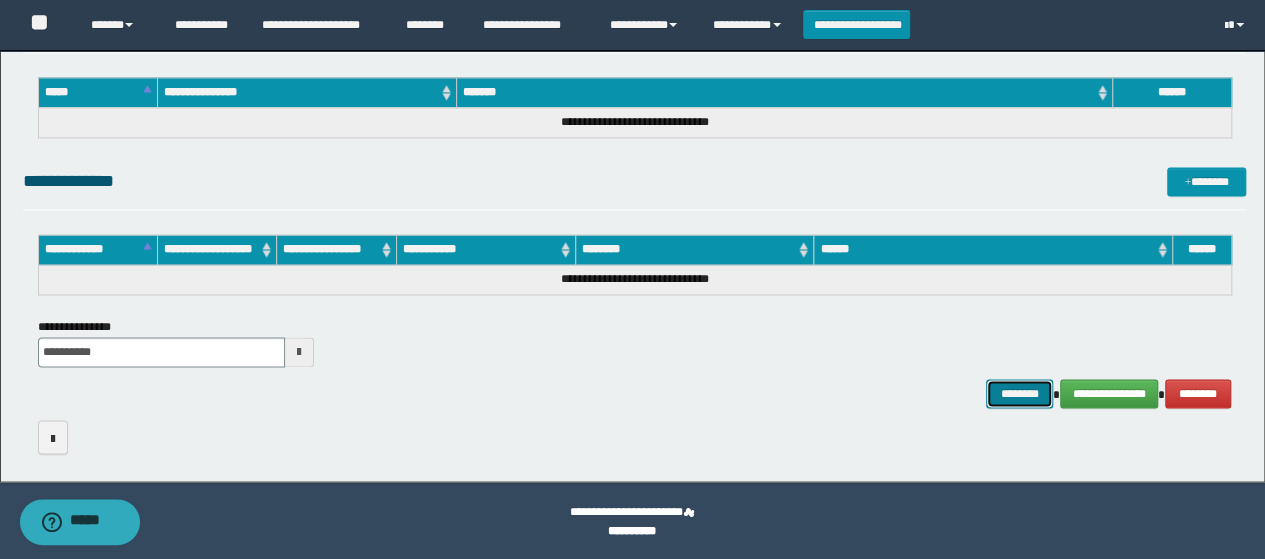 click on "********" at bounding box center [1019, 393] 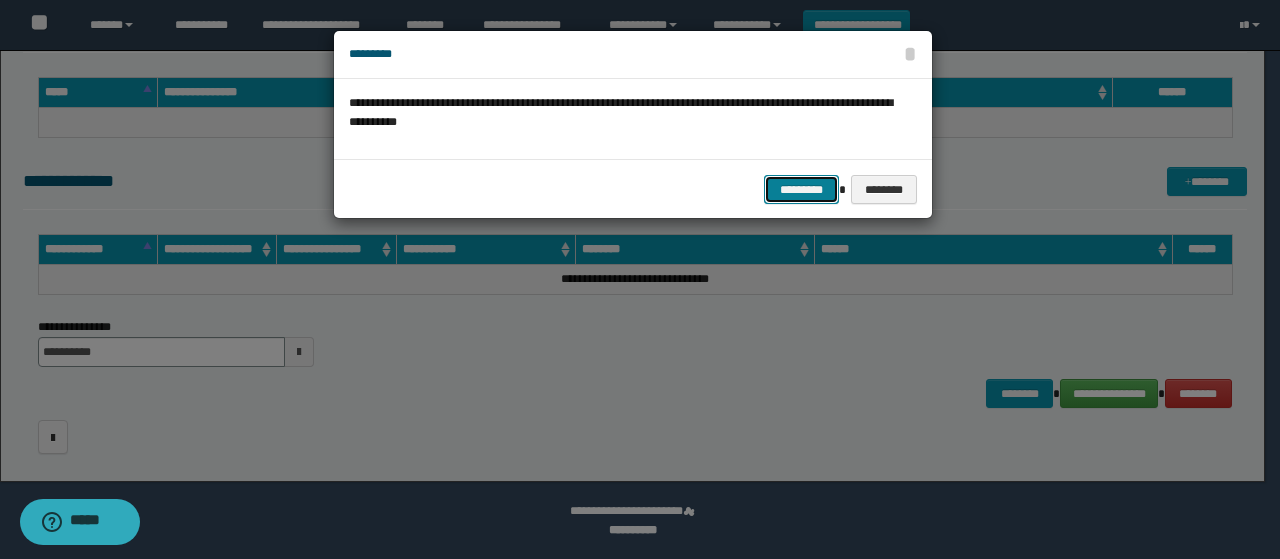 click on "*********" at bounding box center [801, 189] 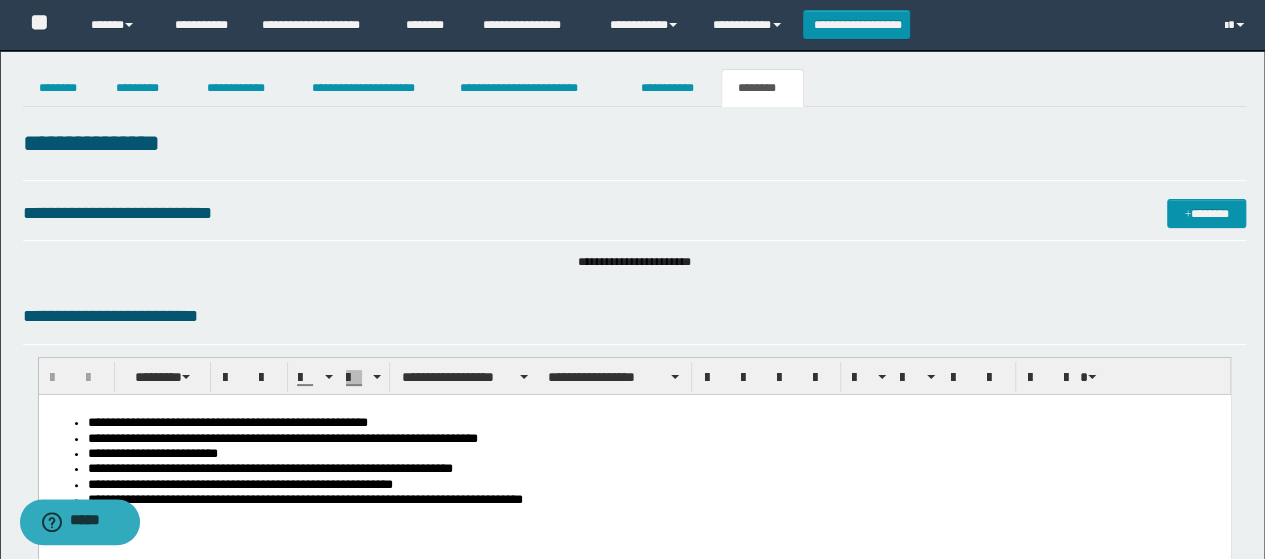 scroll, scrollTop: 0, scrollLeft: 0, axis: both 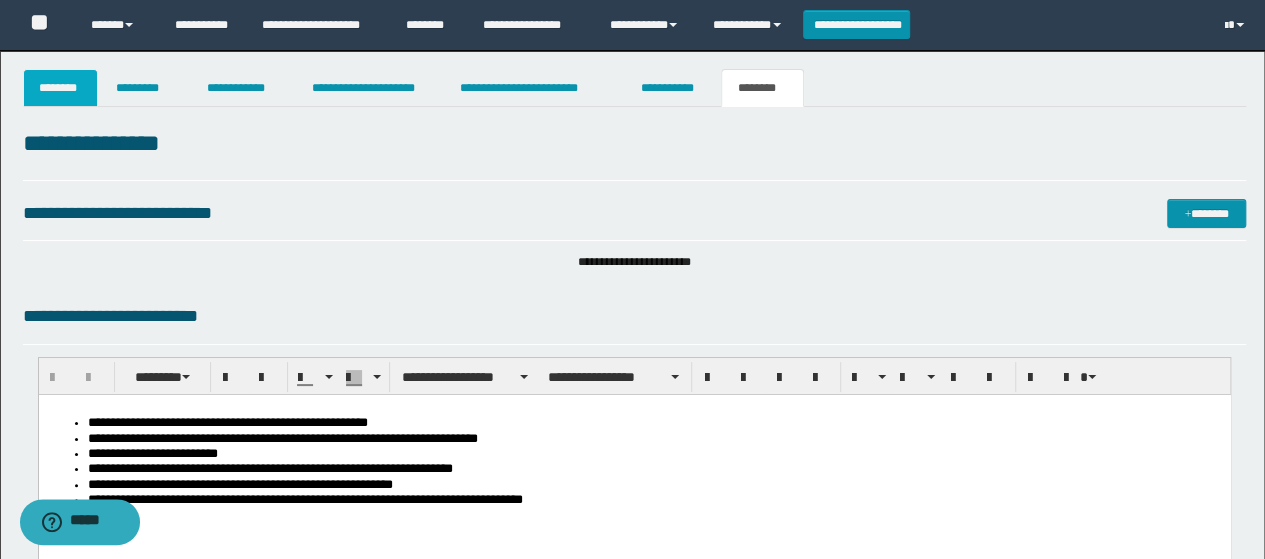 click on "********" at bounding box center [61, 88] 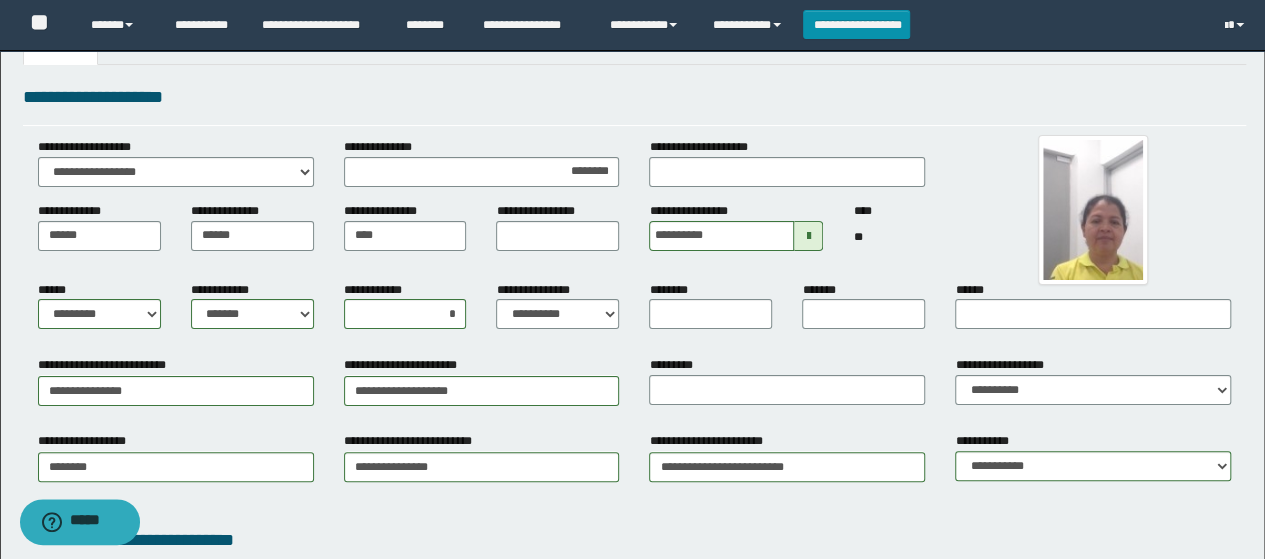 scroll, scrollTop: 100, scrollLeft: 0, axis: vertical 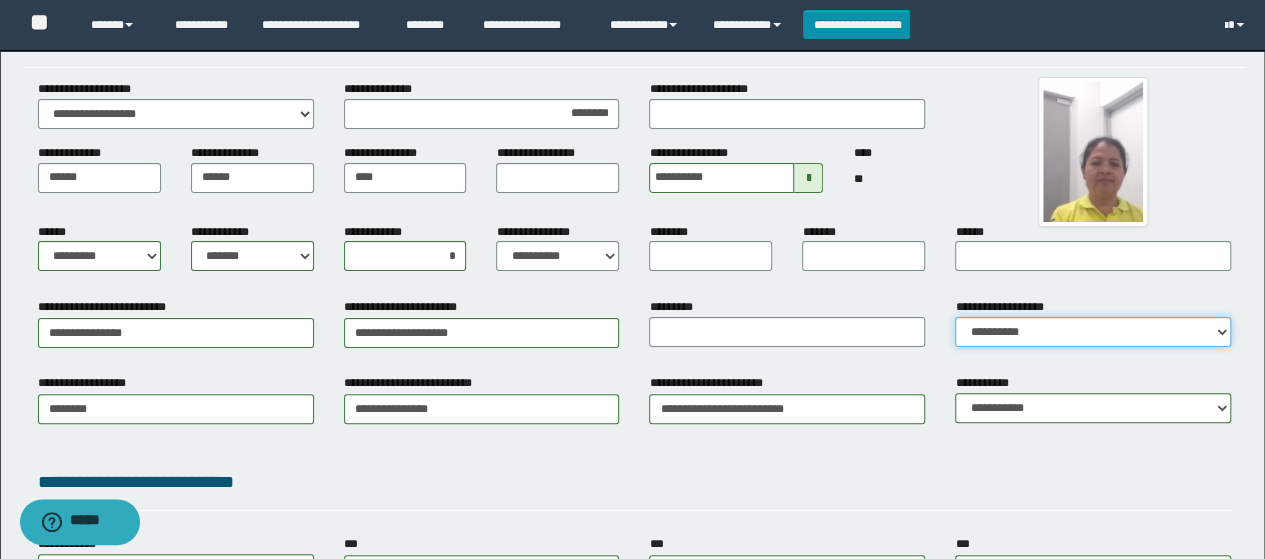 click on "**********" at bounding box center (1093, 332) 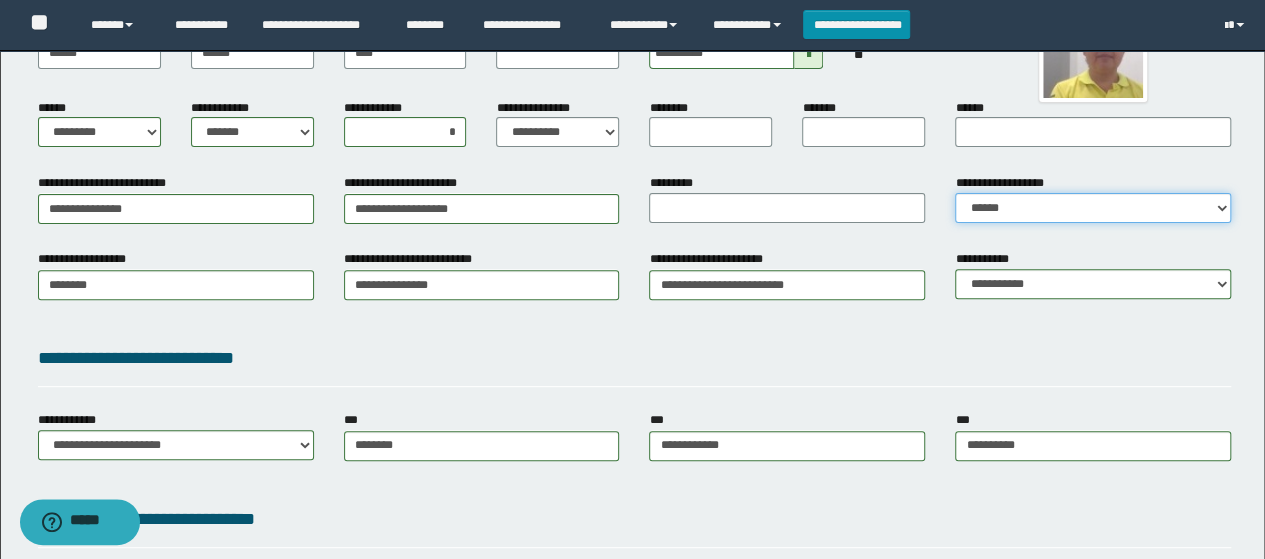scroll, scrollTop: 0, scrollLeft: 0, axis: both 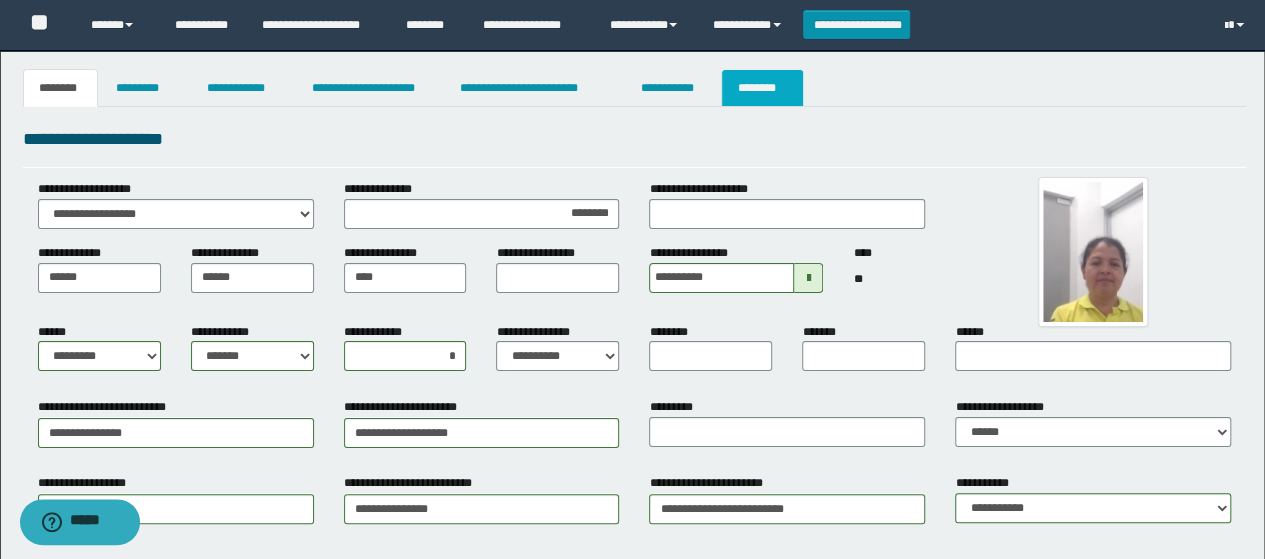 click on "********" at bounding box center (762, 88) 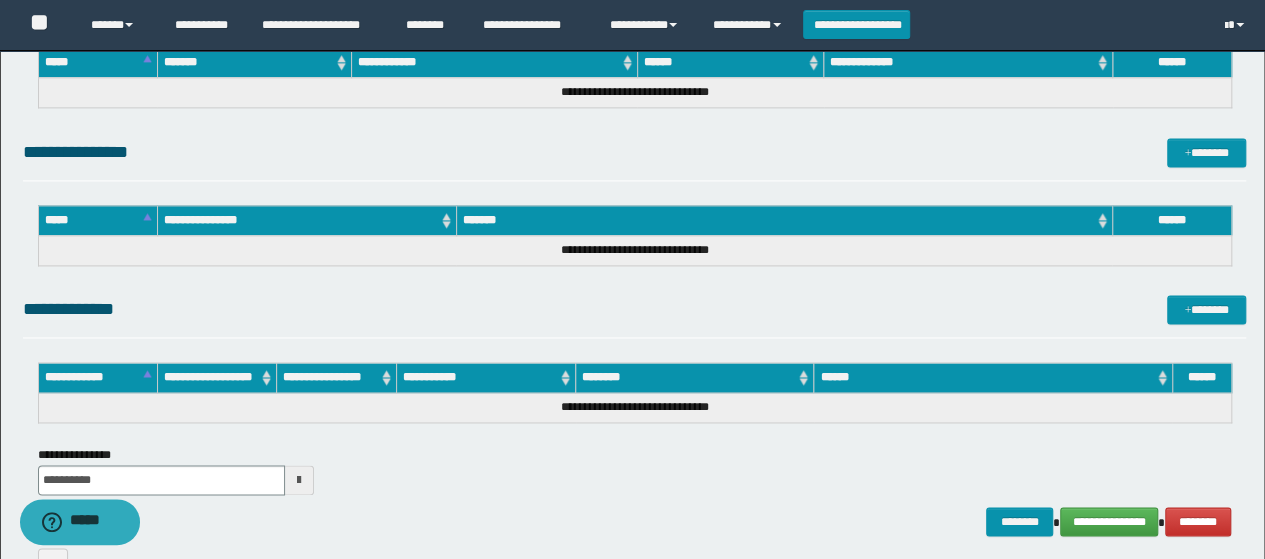 scroll, scrollTop: 1384, scrollLeft: 0, axis: vertical 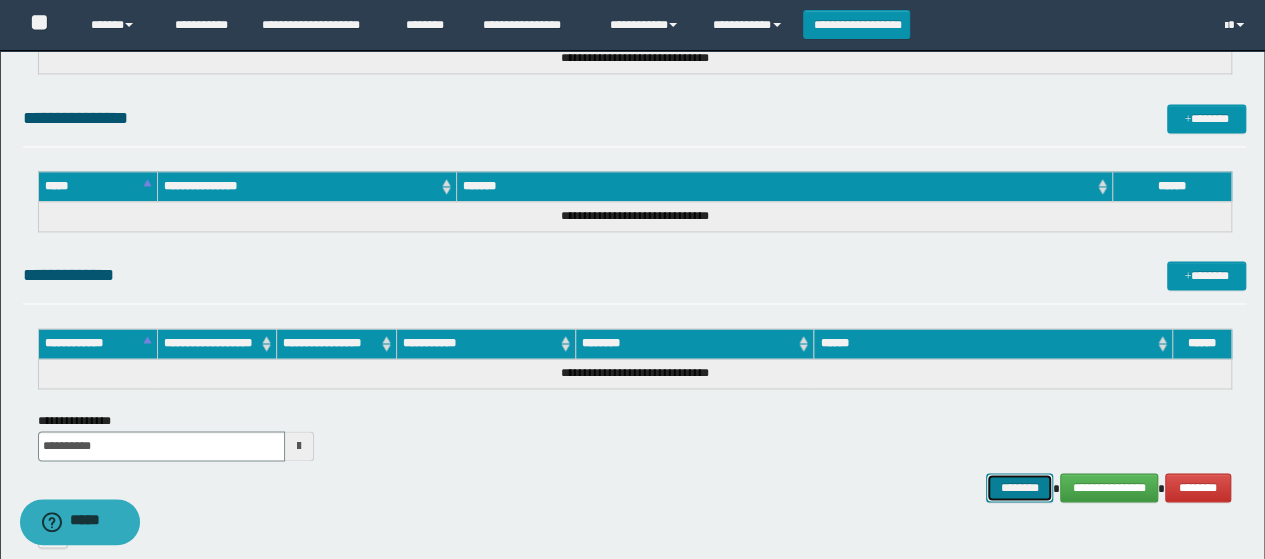 click on "********" at bounding box center [1019, 487] 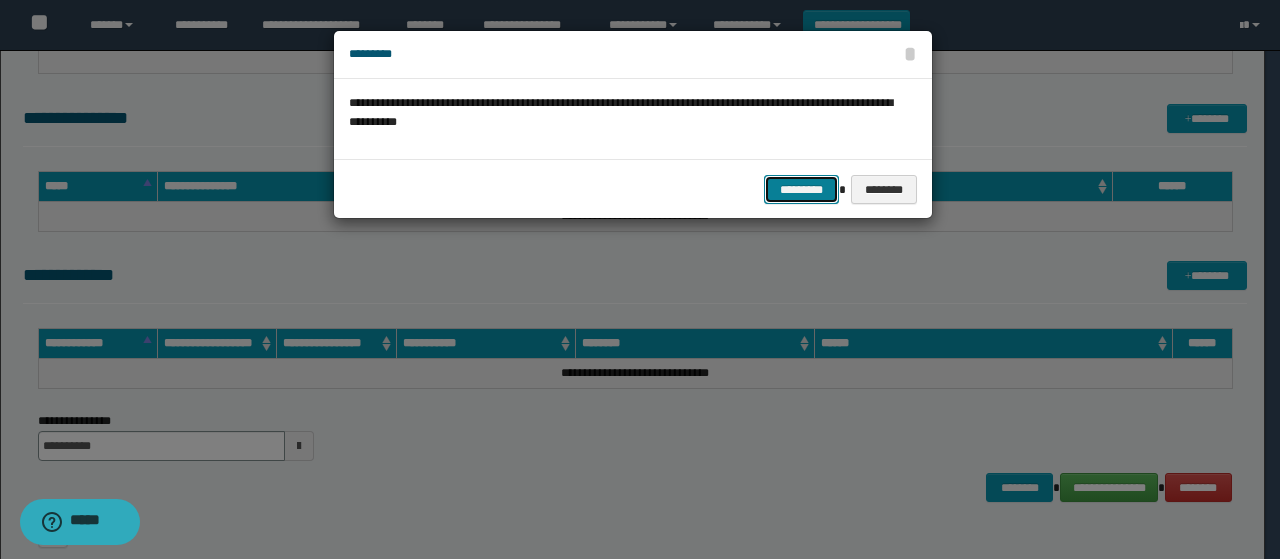 click on "*********" at bounding box center (801, 189) 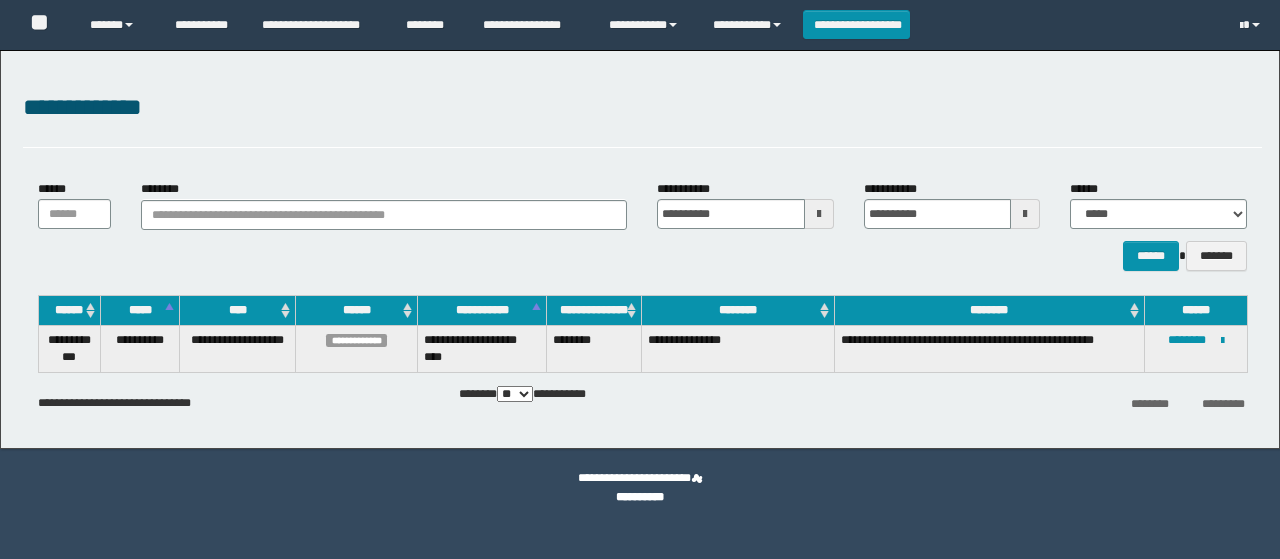 scroll, scrollTop: 0, scrollLeft: 0, axis: both 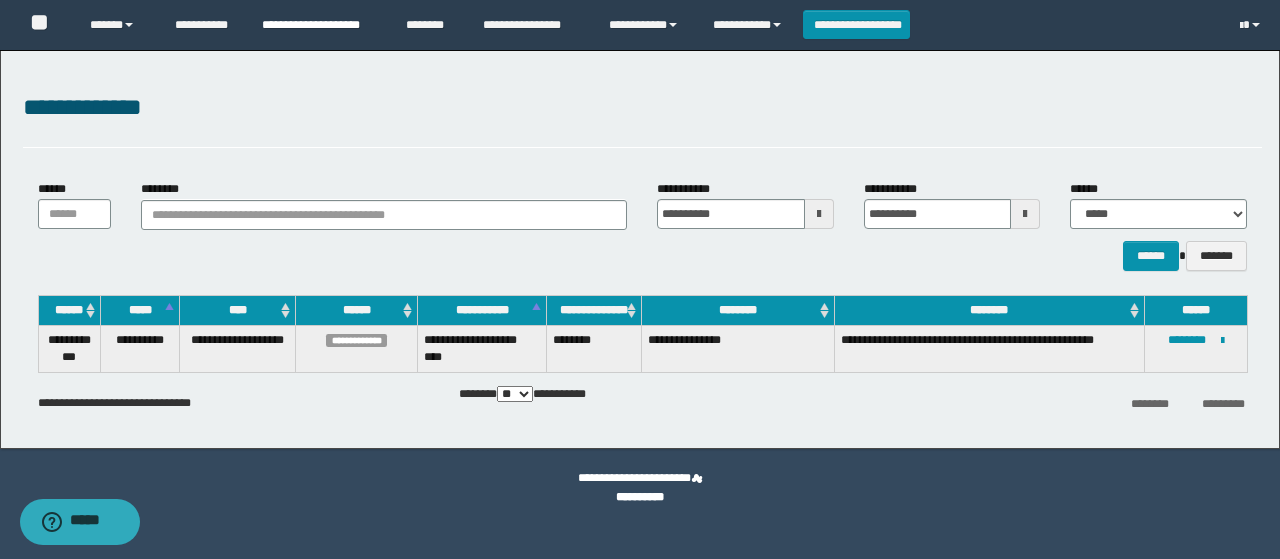 click on "**********" at bounding box center (319, 25) 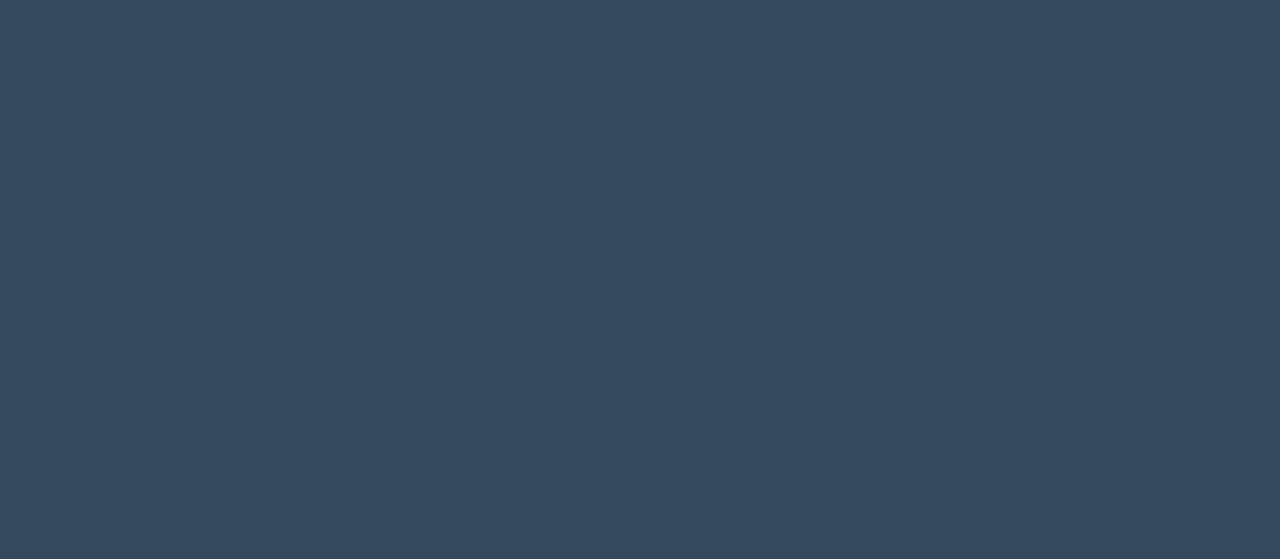 scroll, scrollTop: 0, scrollLeft: 0, axis: both 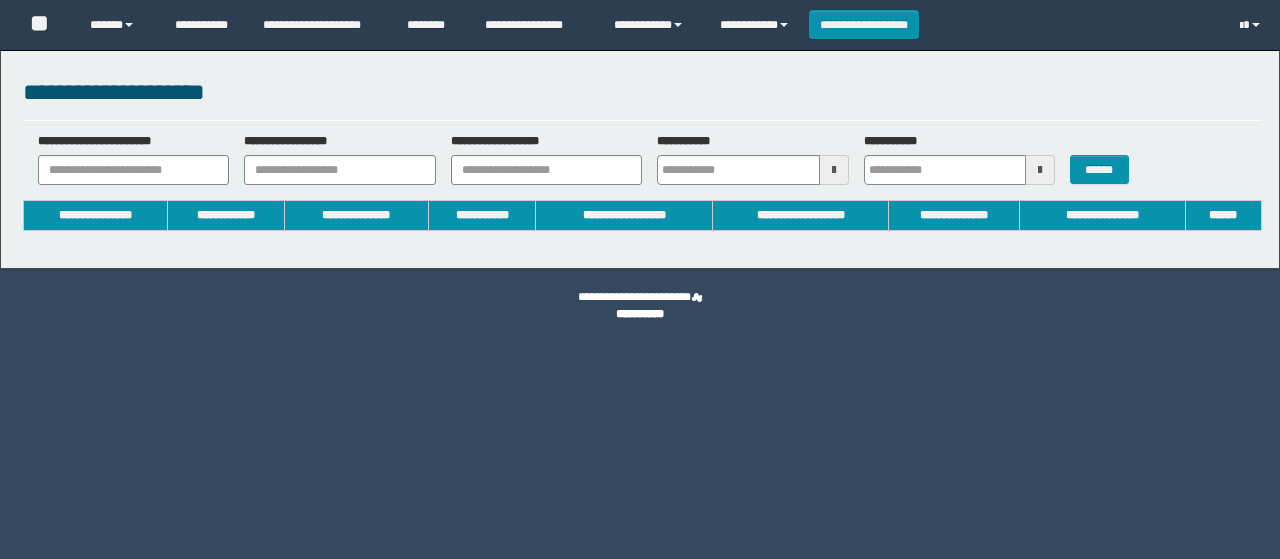 type on "**********" 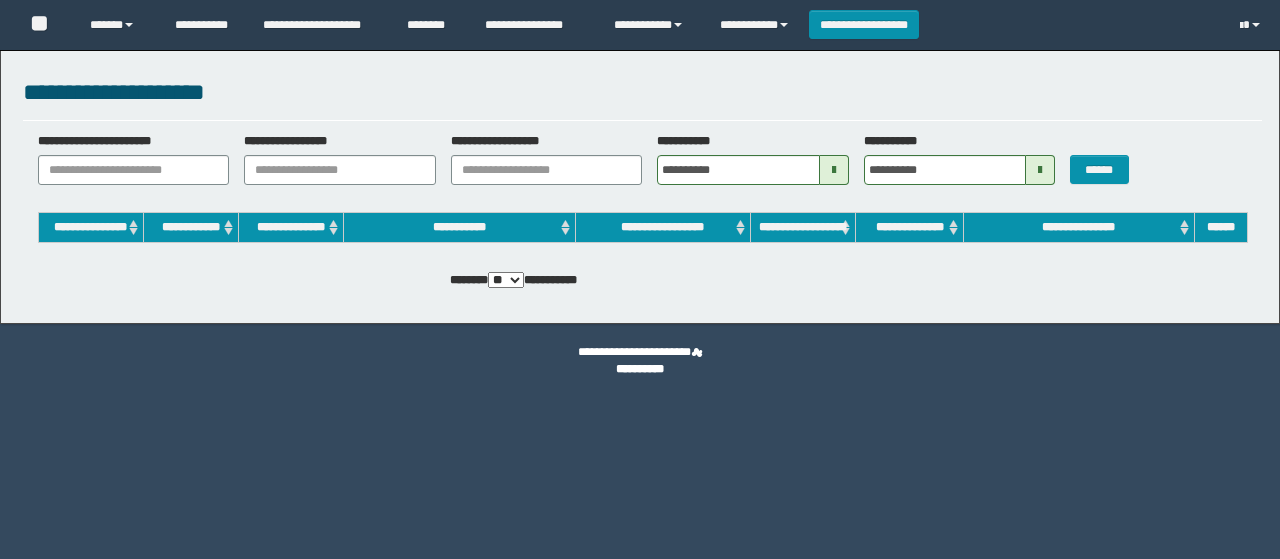 scroll, scrollTop: 0, scrollLeft: 0, axis: both 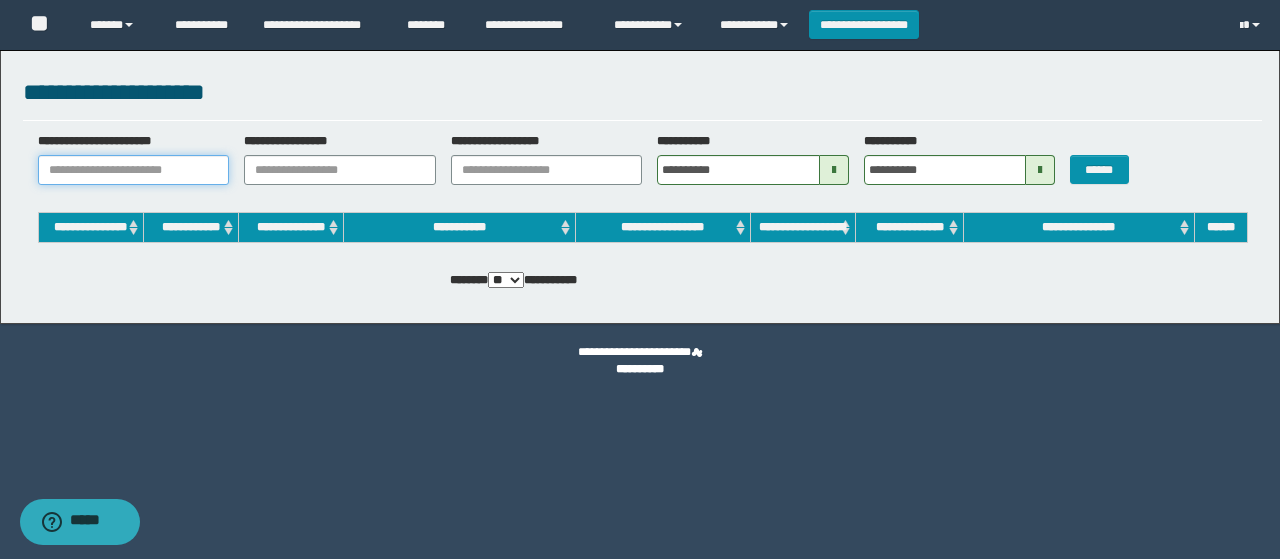 click on "**********" at bounding box center [134, 170] 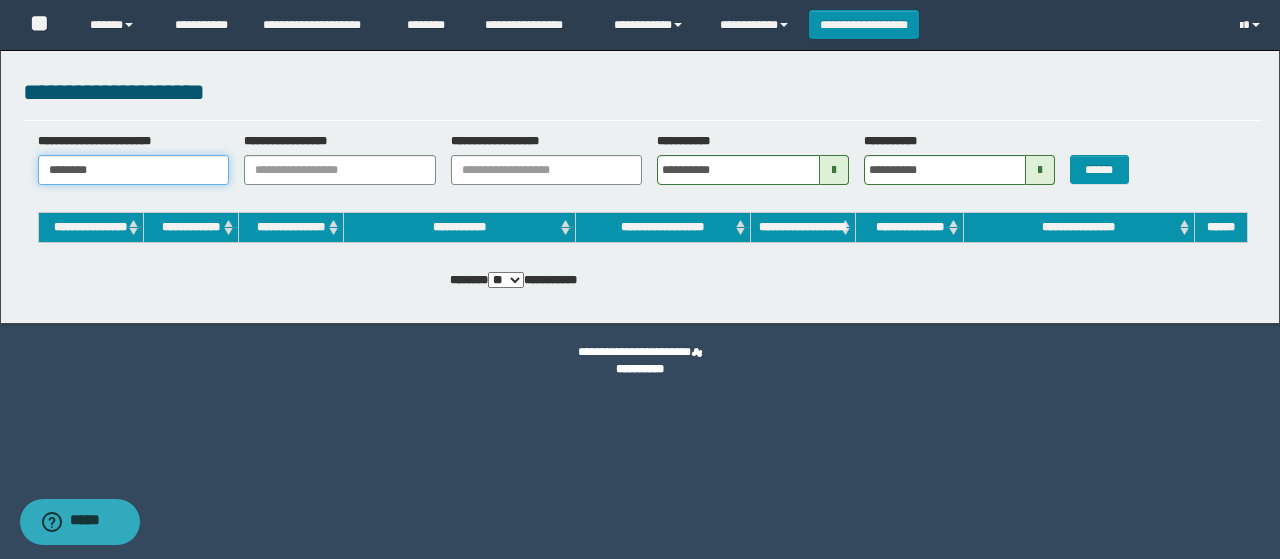type 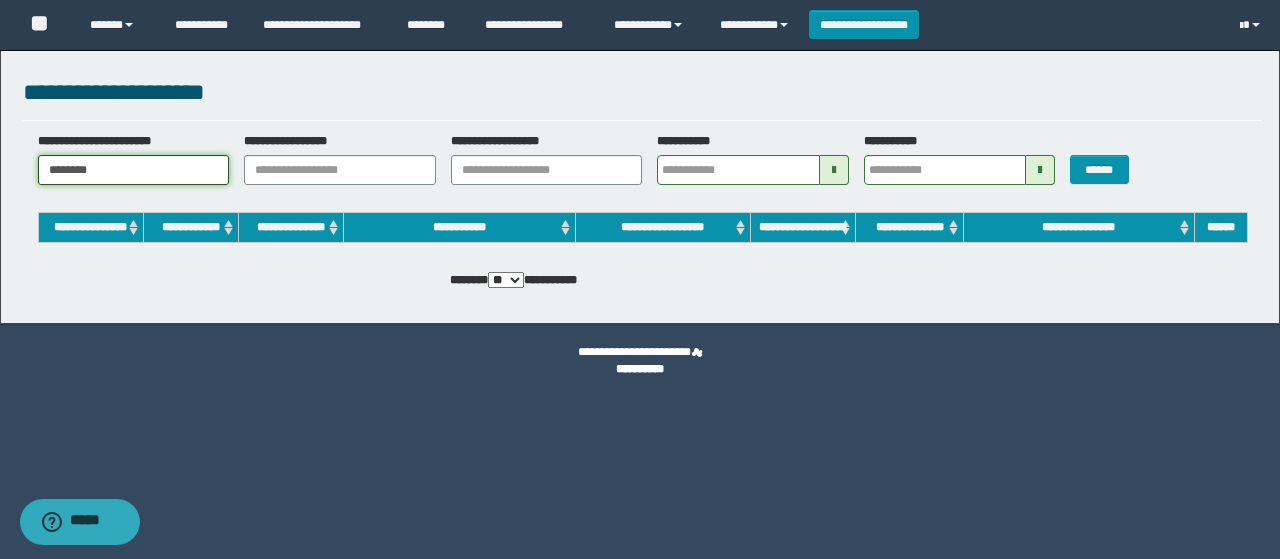type 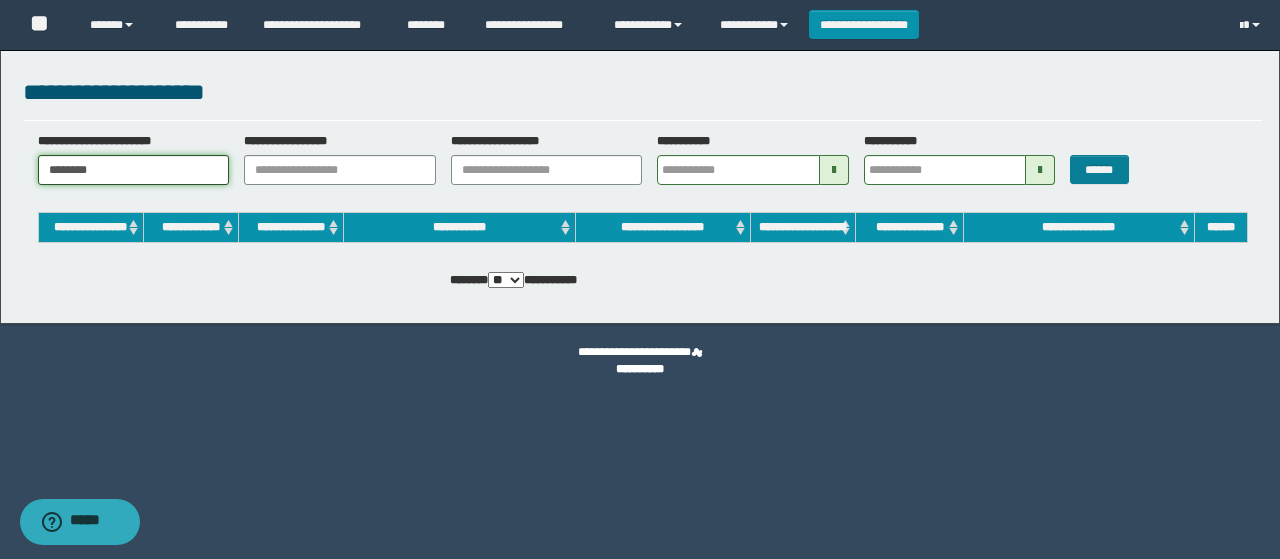 type on "********" 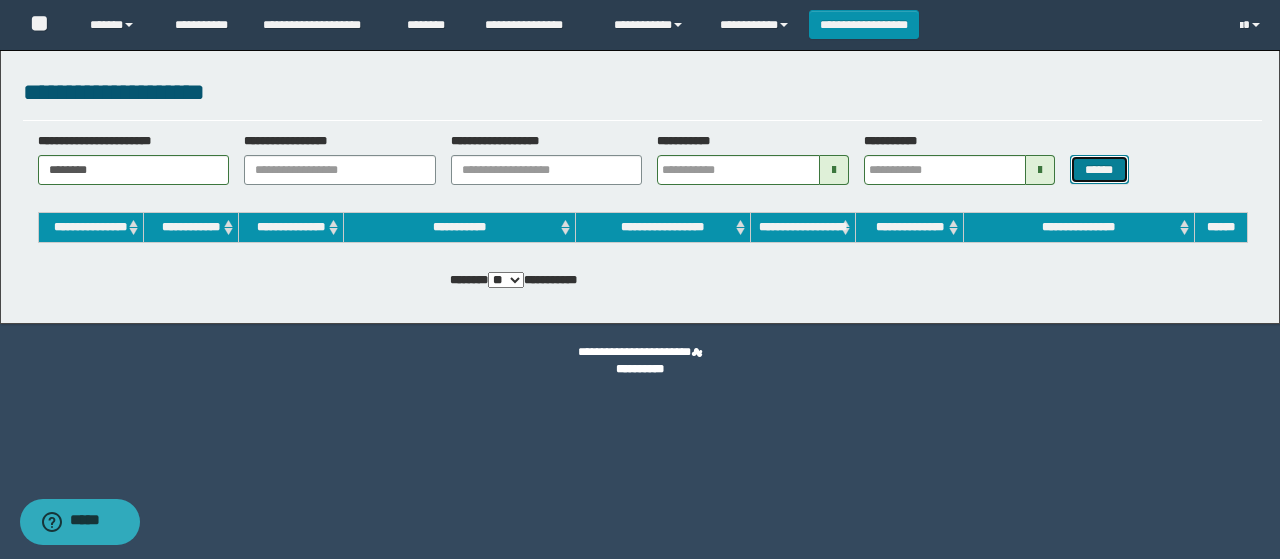 click on "******" at bounding box center (1099, 169) 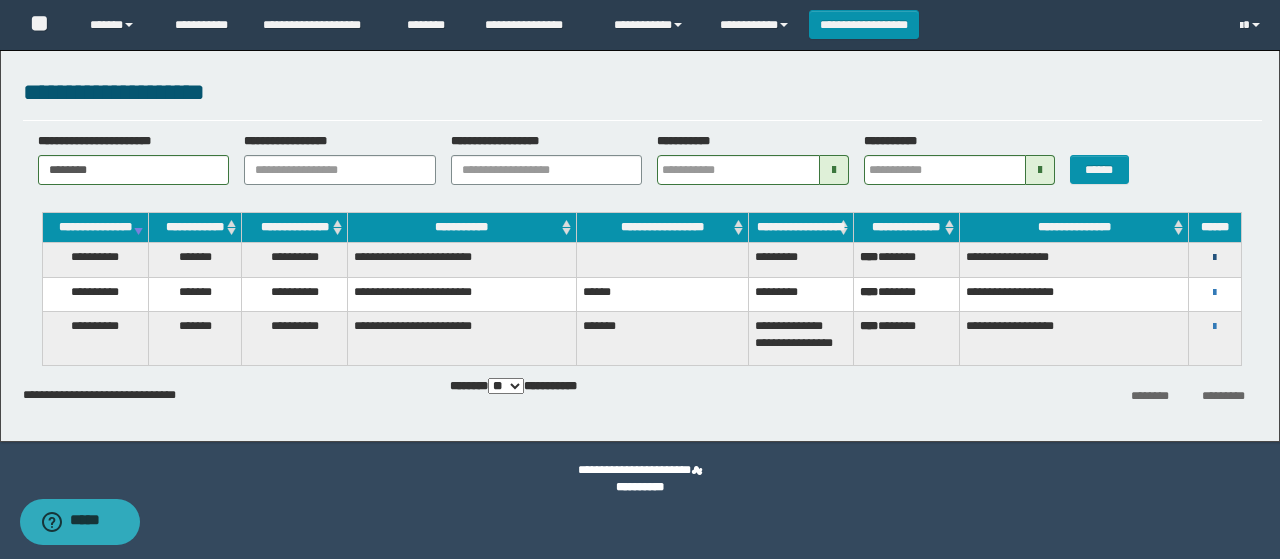 click at bounding box center [1214, 258] 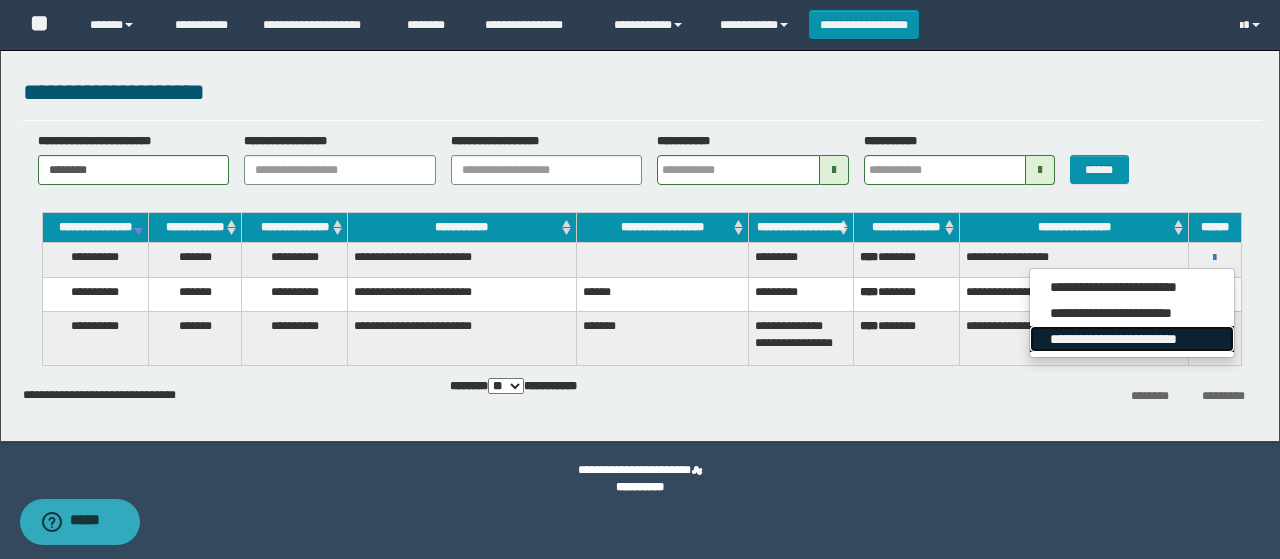click on "**********" at bounding box center (1131, 339) 